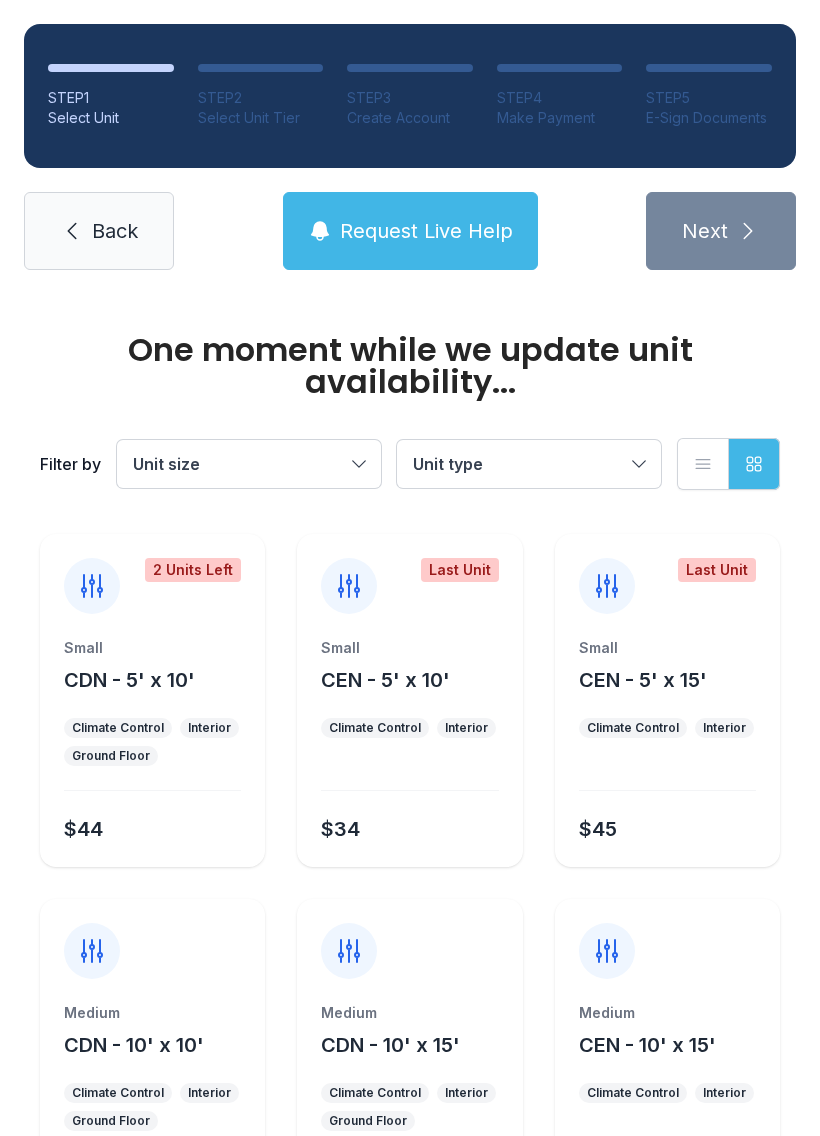 scroll, scrollTop: 0, scrollLeft: 0, axis: both 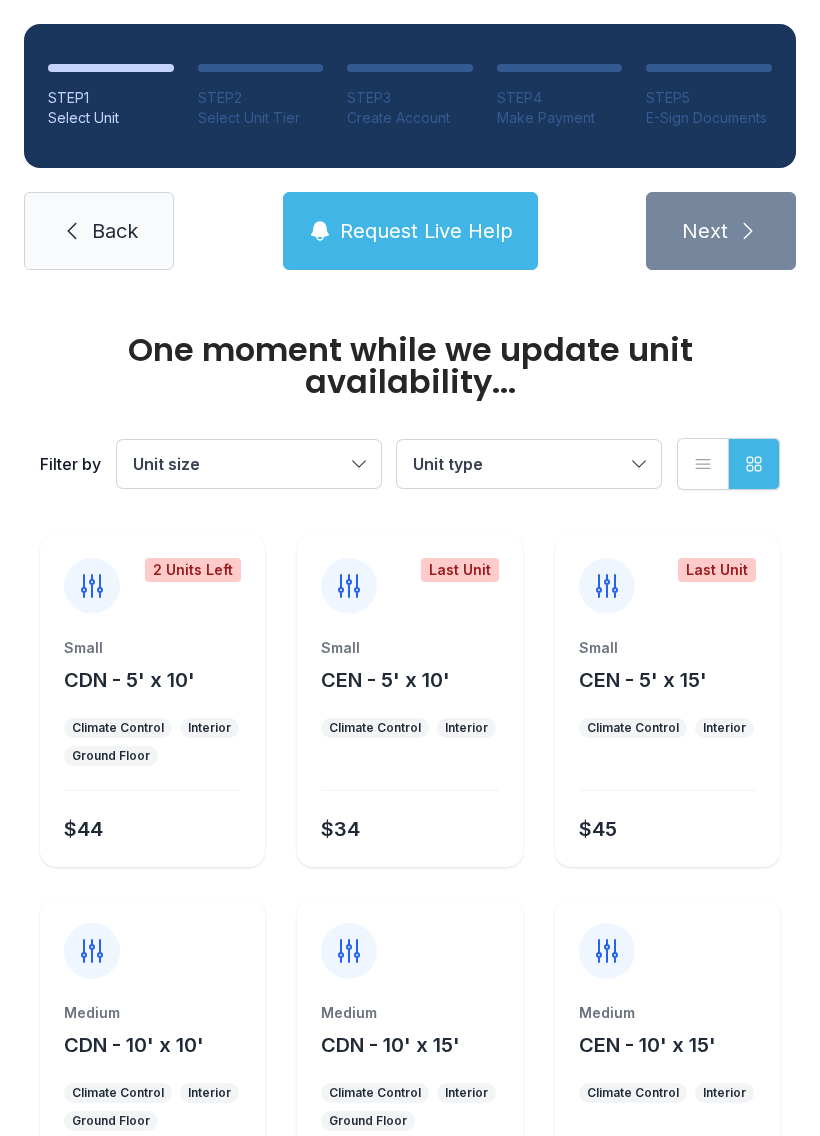 click on "Unit size" at bounding box center (239, 464) 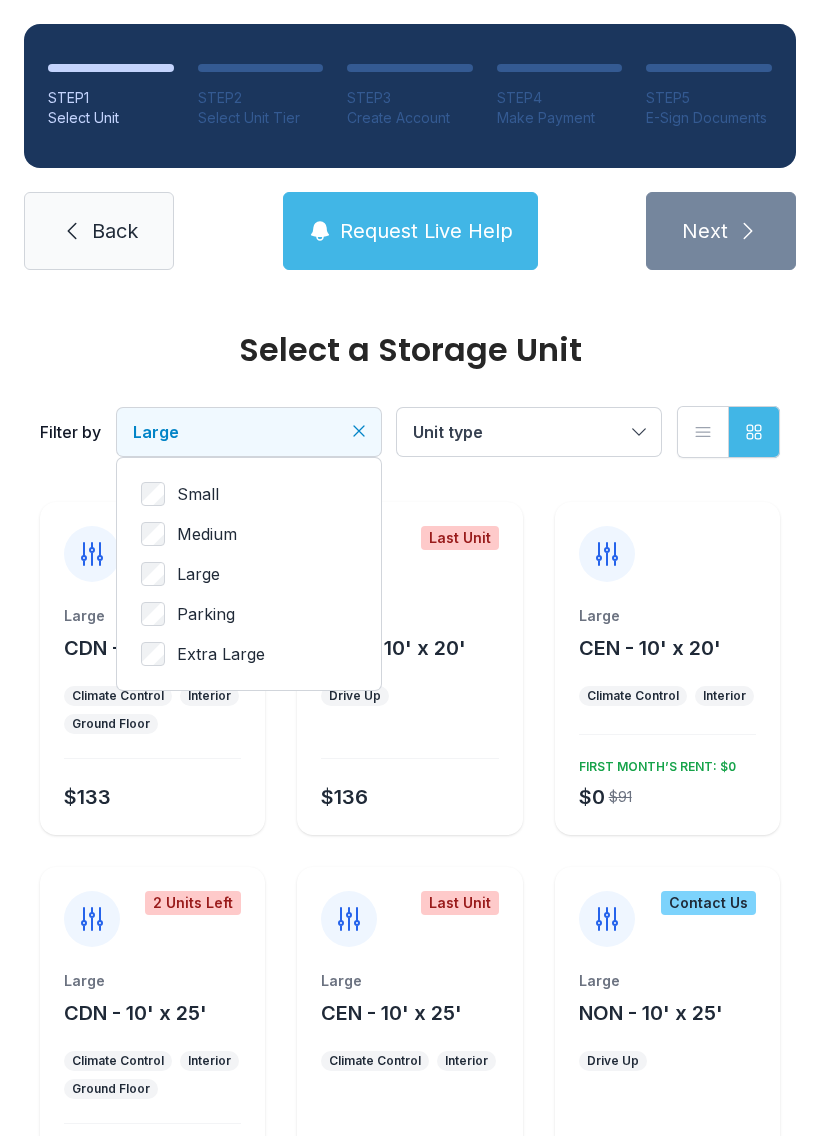 click on "Unit type" at bounding box center (529, 432) 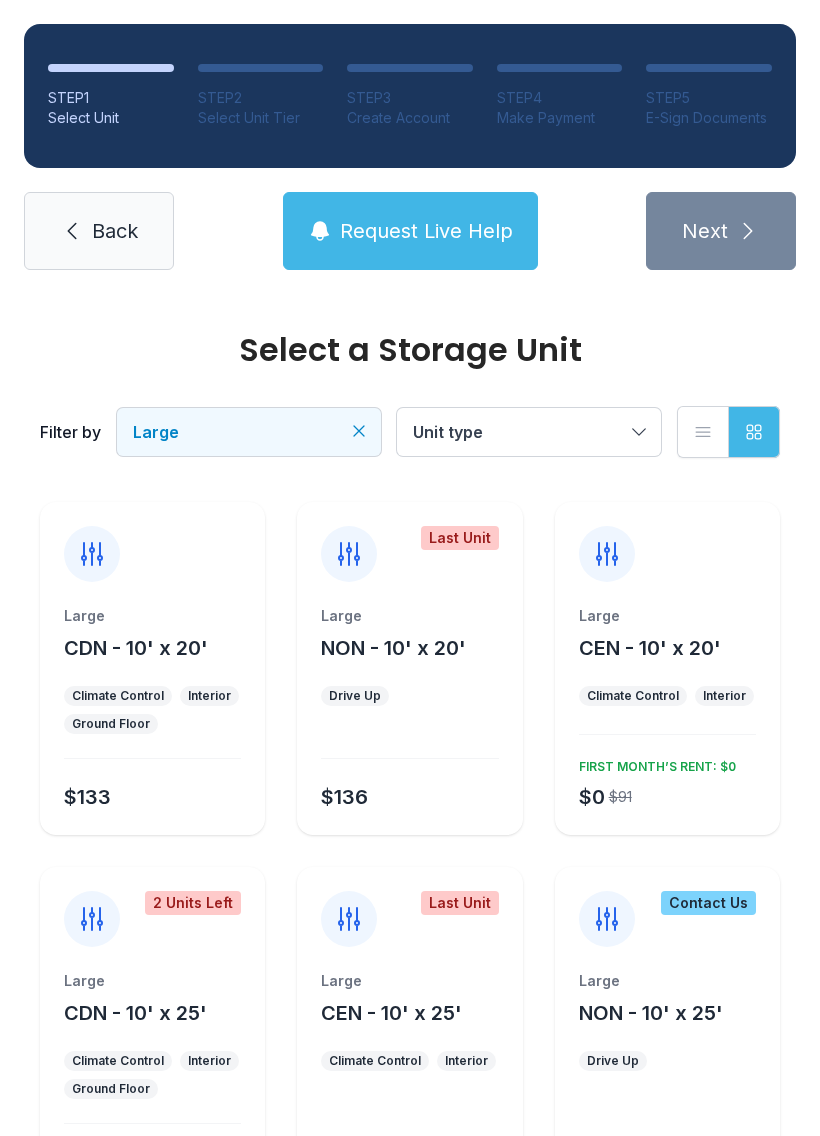 click on "Climate Control Interior Ground Floor" at bounding box center (152, 710) 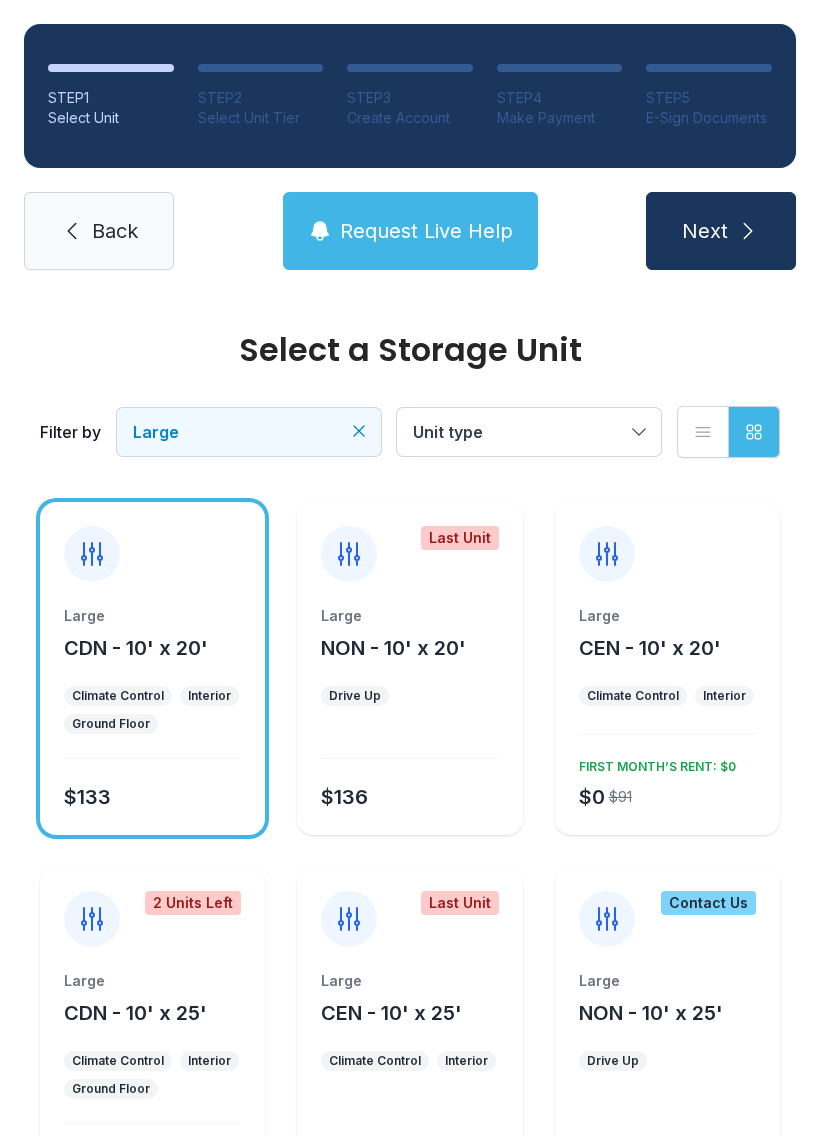 click at bounding box center [748, 231] 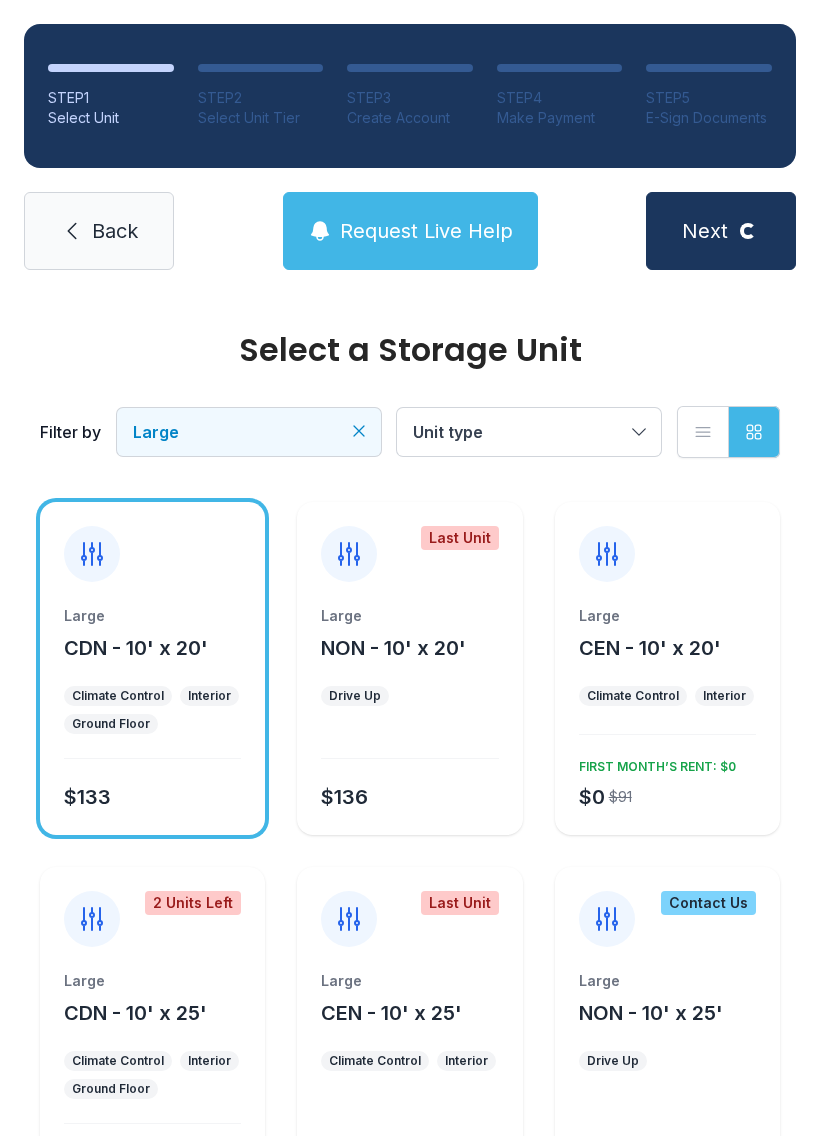 click on "CDN - 10' x 20'" at bounding box center (136, 648) 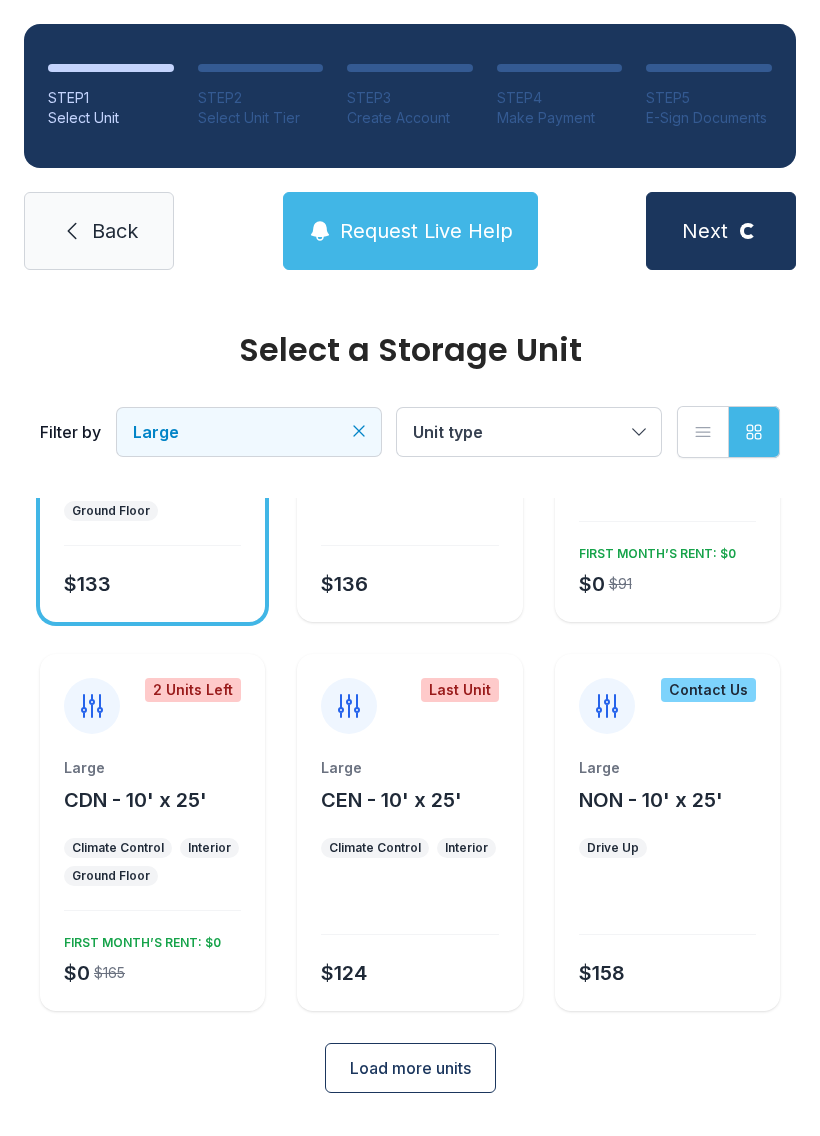 scroll, scrollTop: 207, scrollLeft: 0, axis: vertical 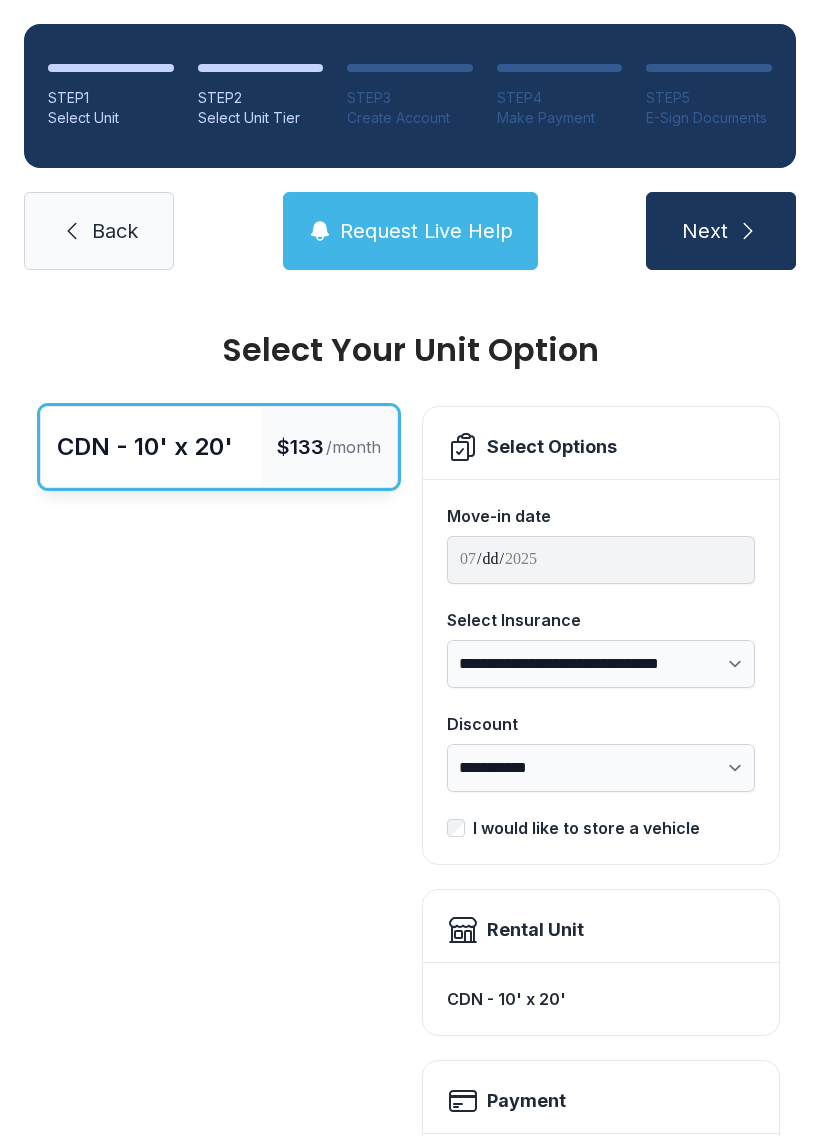 click on "**********" at bounding box center [601, 560] 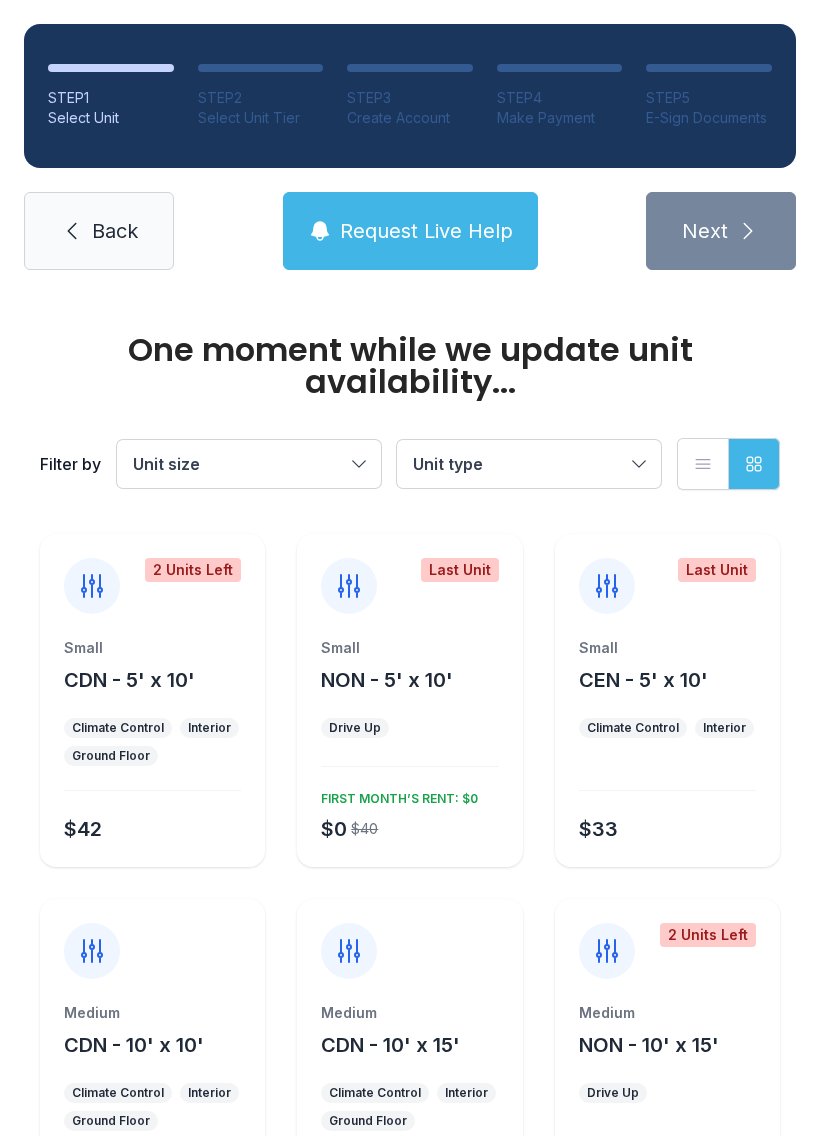 click on "Climate Control Interior Ground Floor" at bounding box center [152, 742] 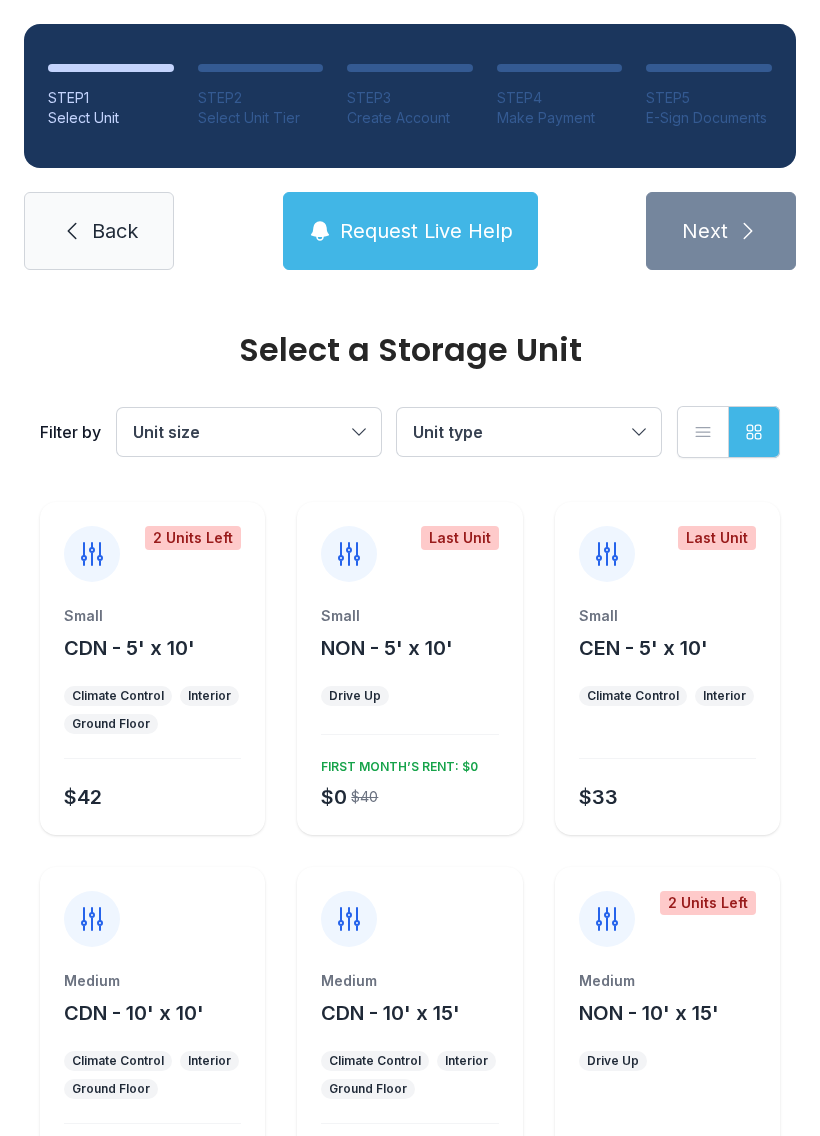 scroll, scrollTop: 0, scrollLeft: 0, axis: both 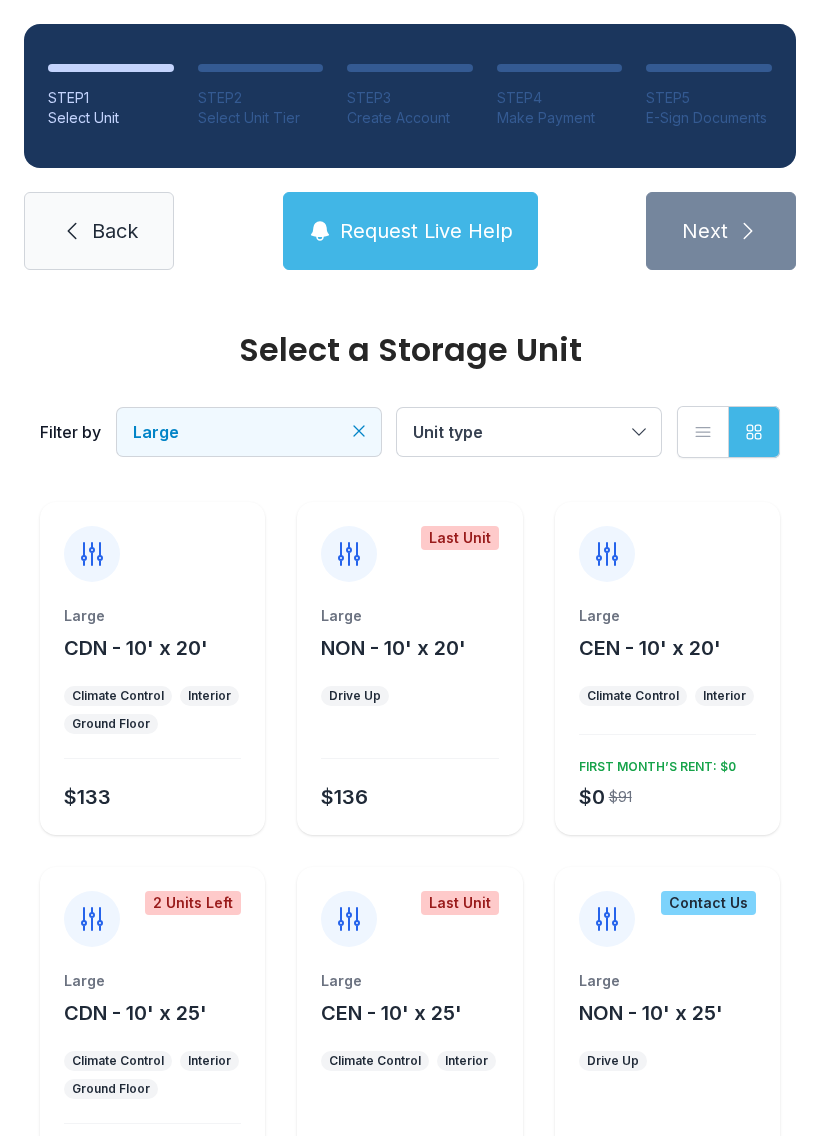 click on "Climate Control Interior Ground Floor" at bounding box center (152, 710) 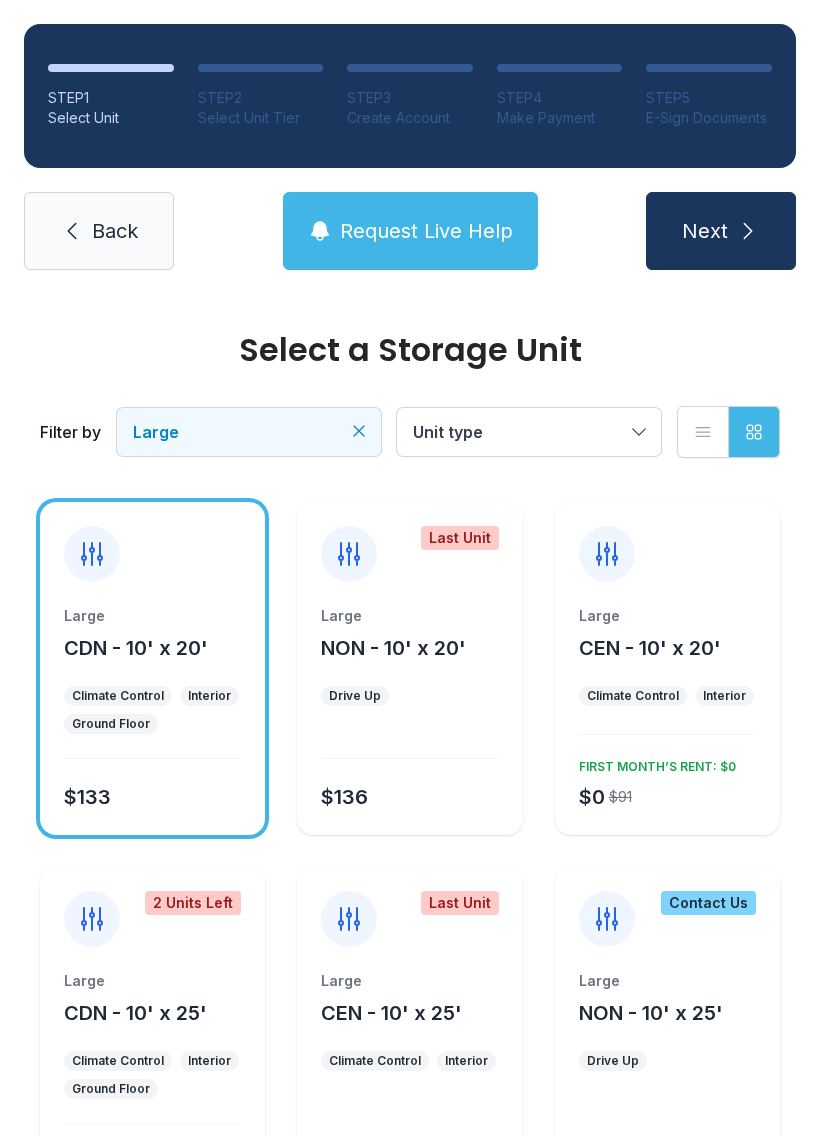 click at bounding box center [748, 231] 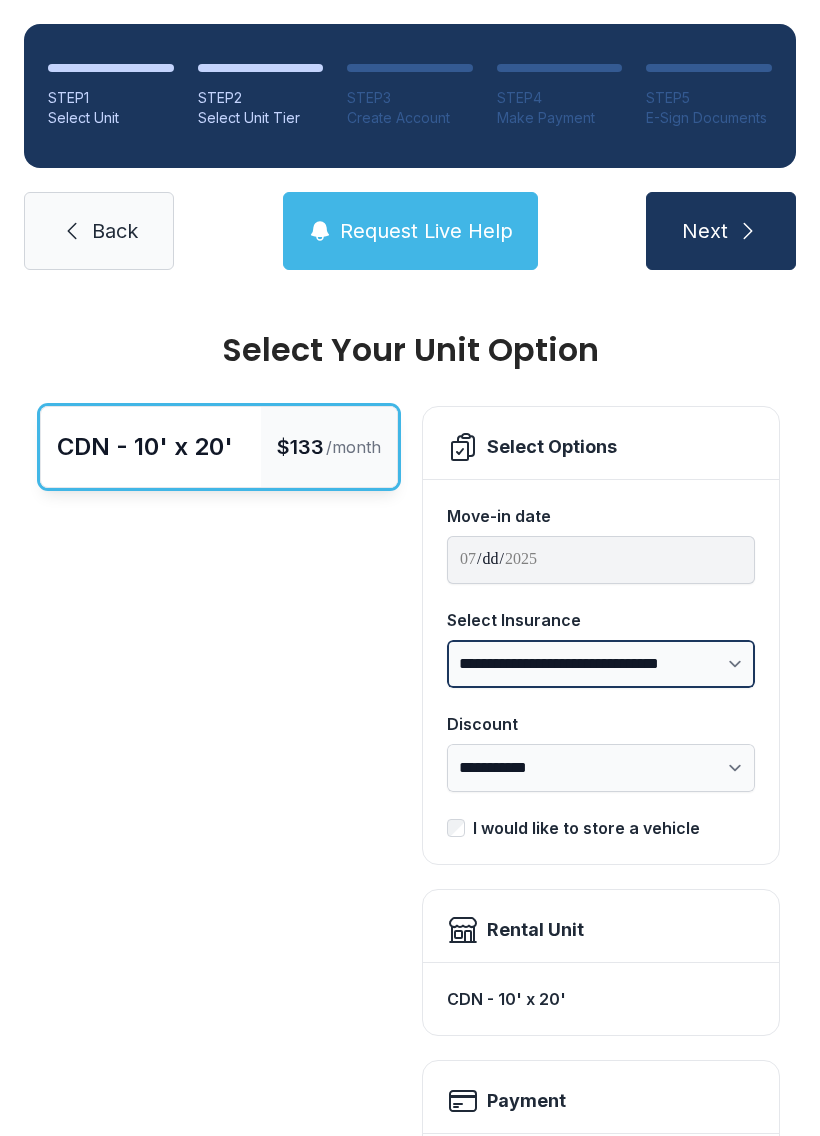 click on "**********" at bounding box center [601, 664] 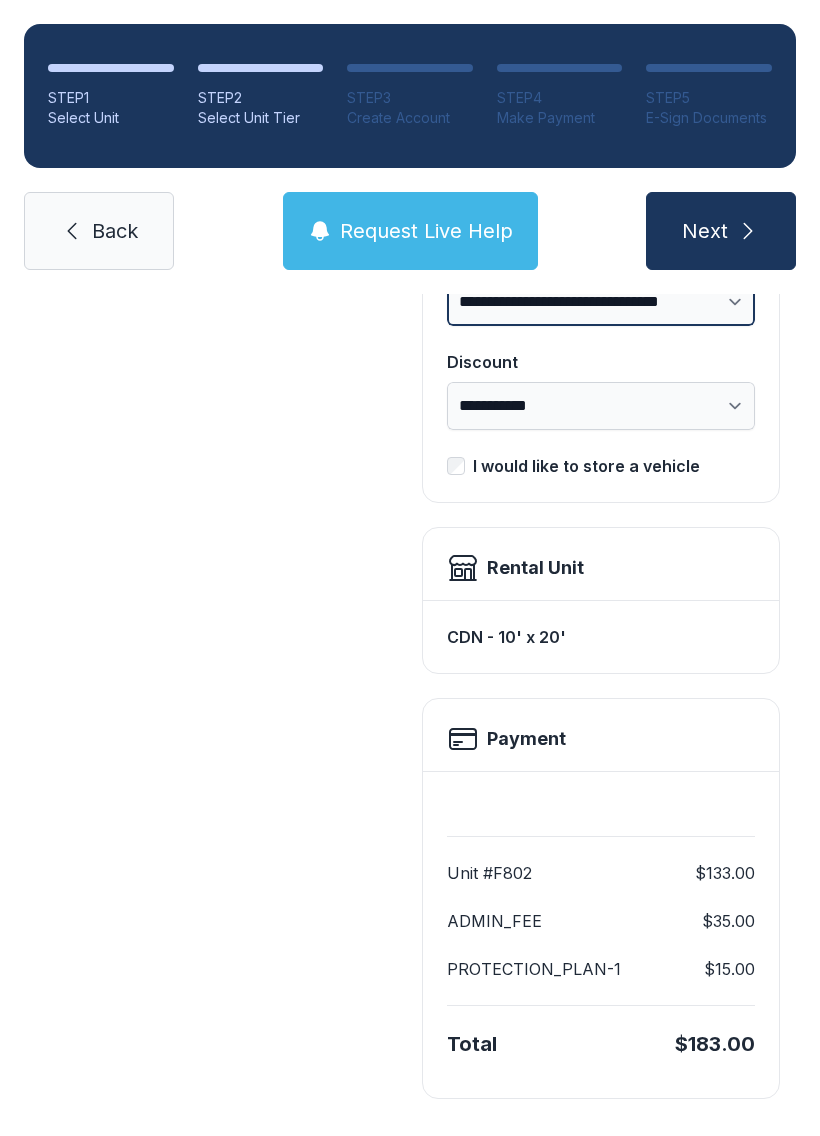 scroll, scrollTop: 361, scrollLeft: 0, axis: vertical 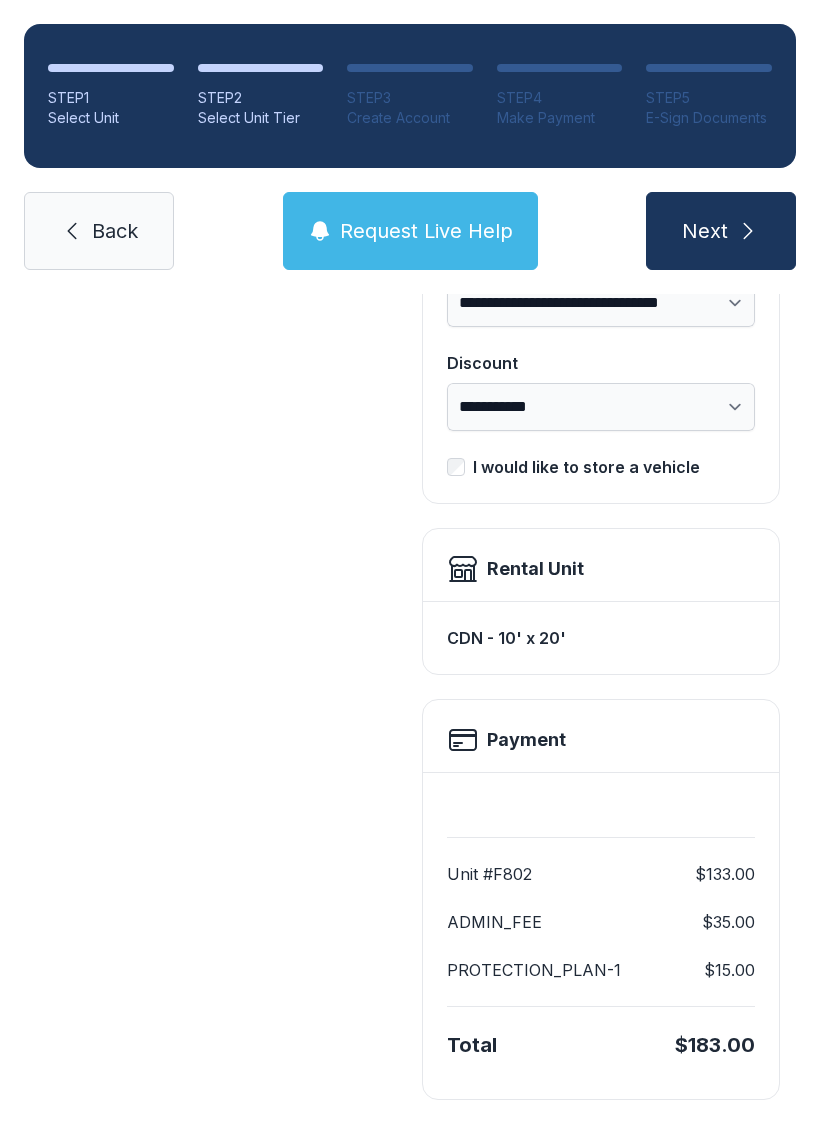 click on "CDN - 10' x 20' $133 /month" at bounding box center (219, 572) 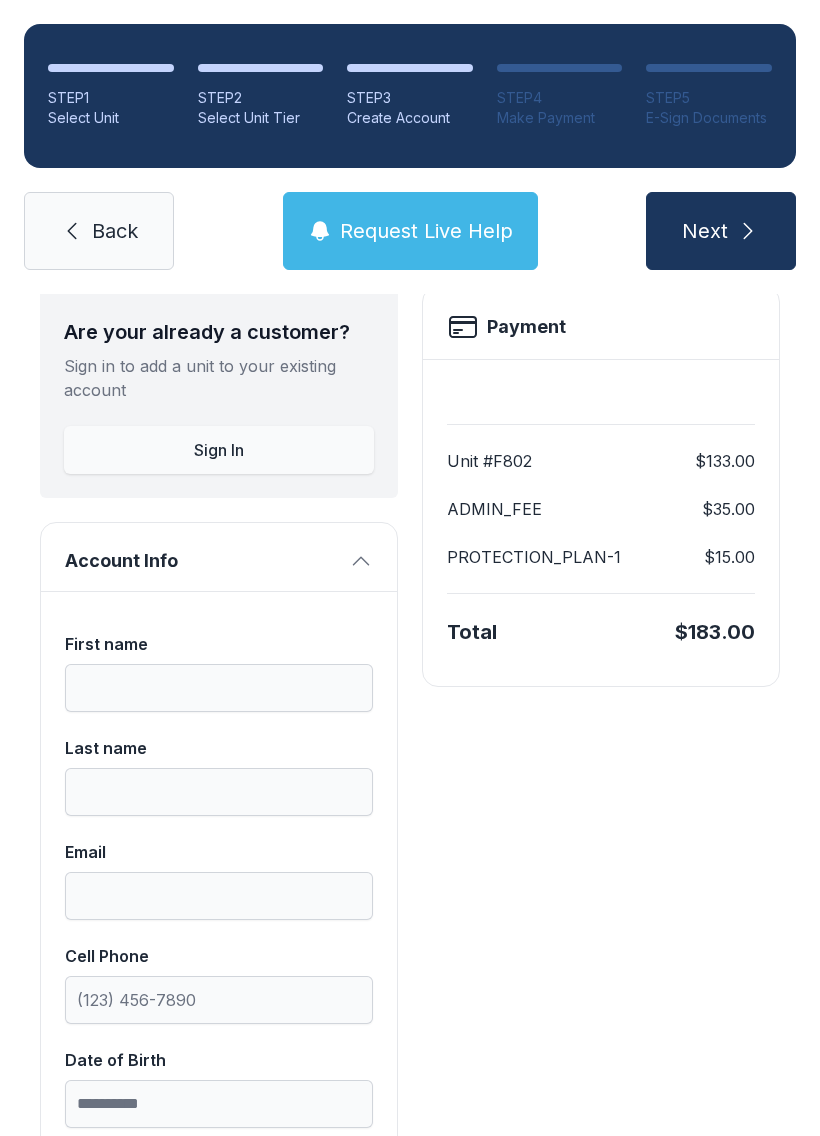 scroll, scrollTop: 142, scrollLeft: 0, axis: vertical 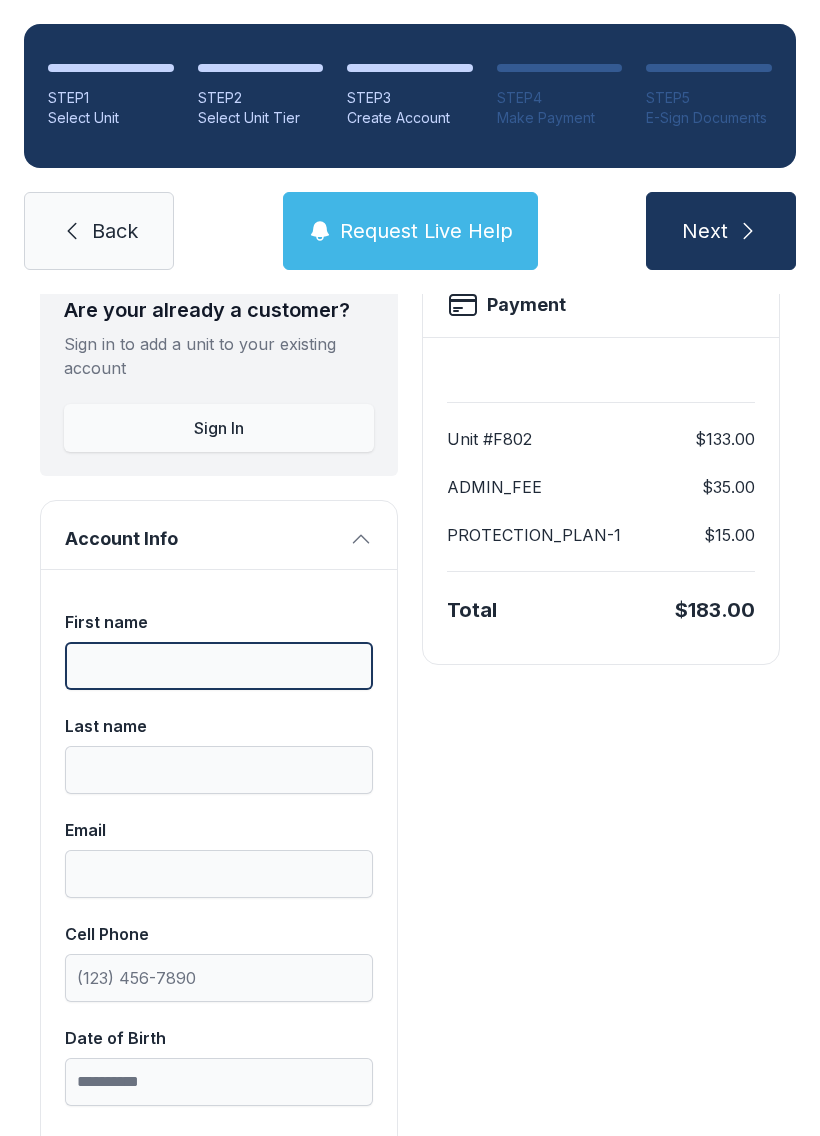 click on "First name" at bounding box center [219, 666] 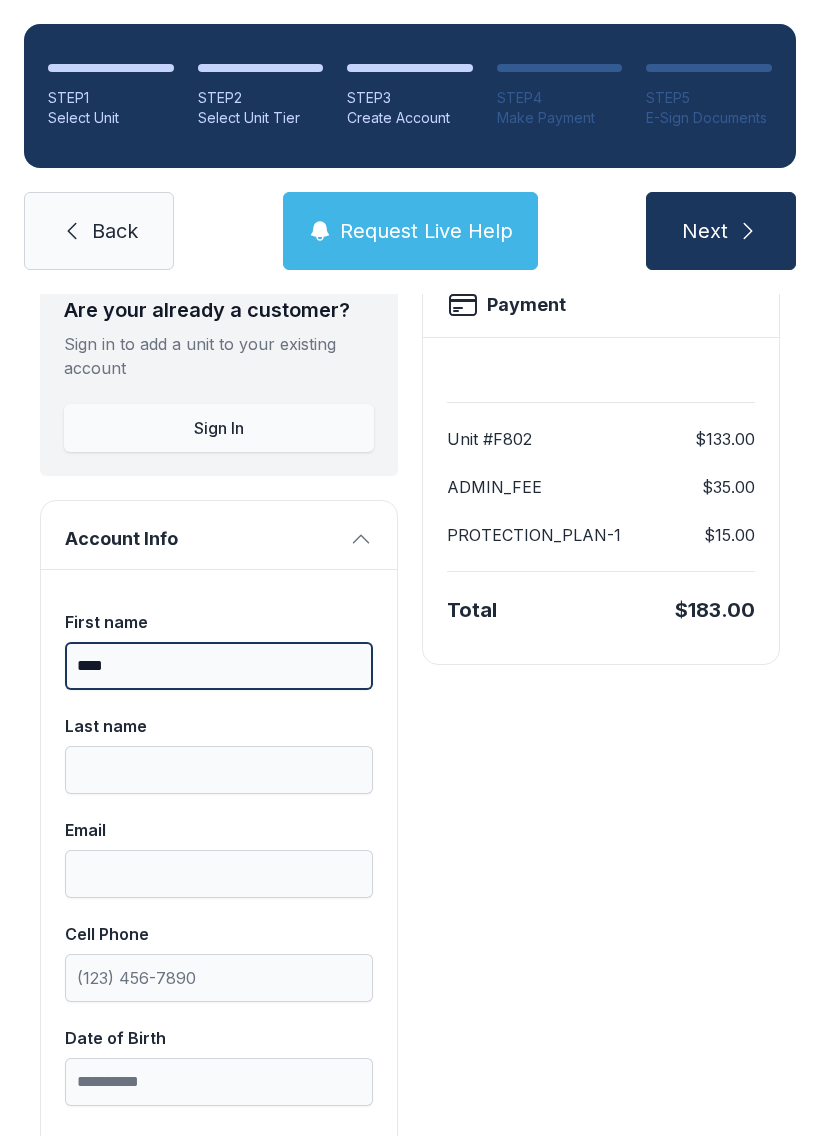 type on "****" 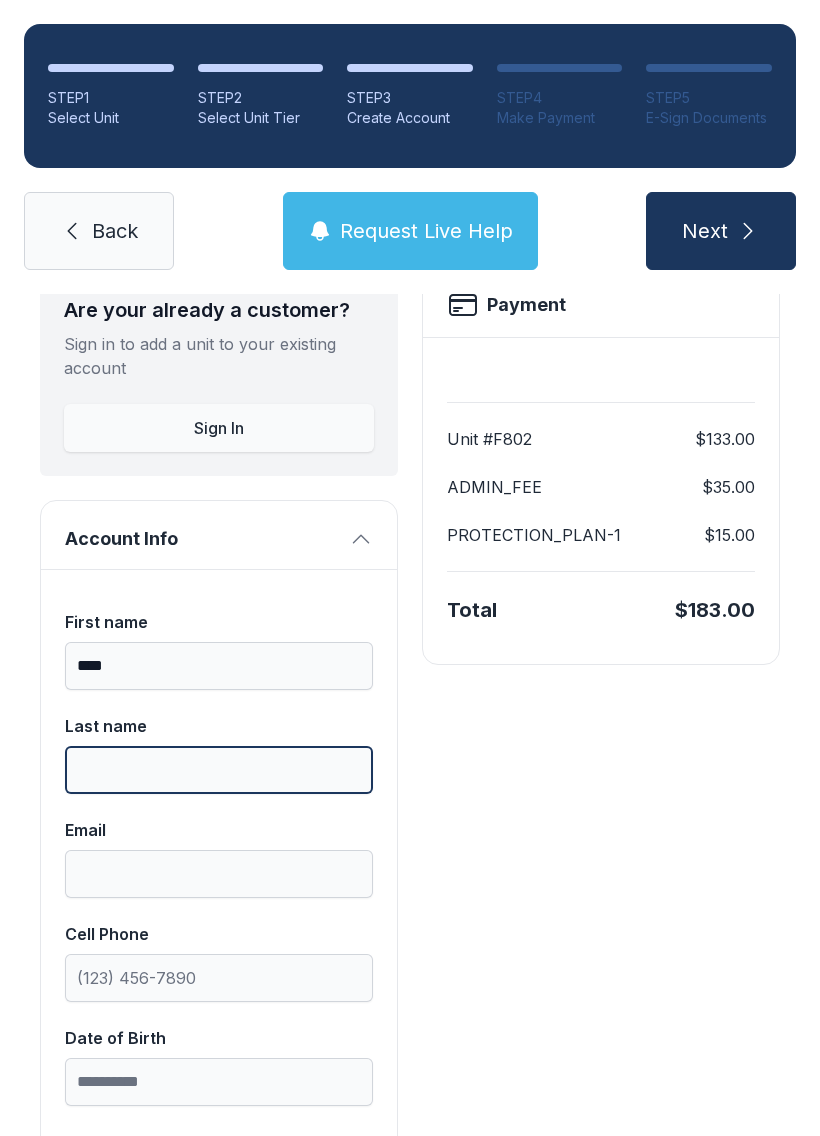 click on "Last name" at bounding box center [219, 770] 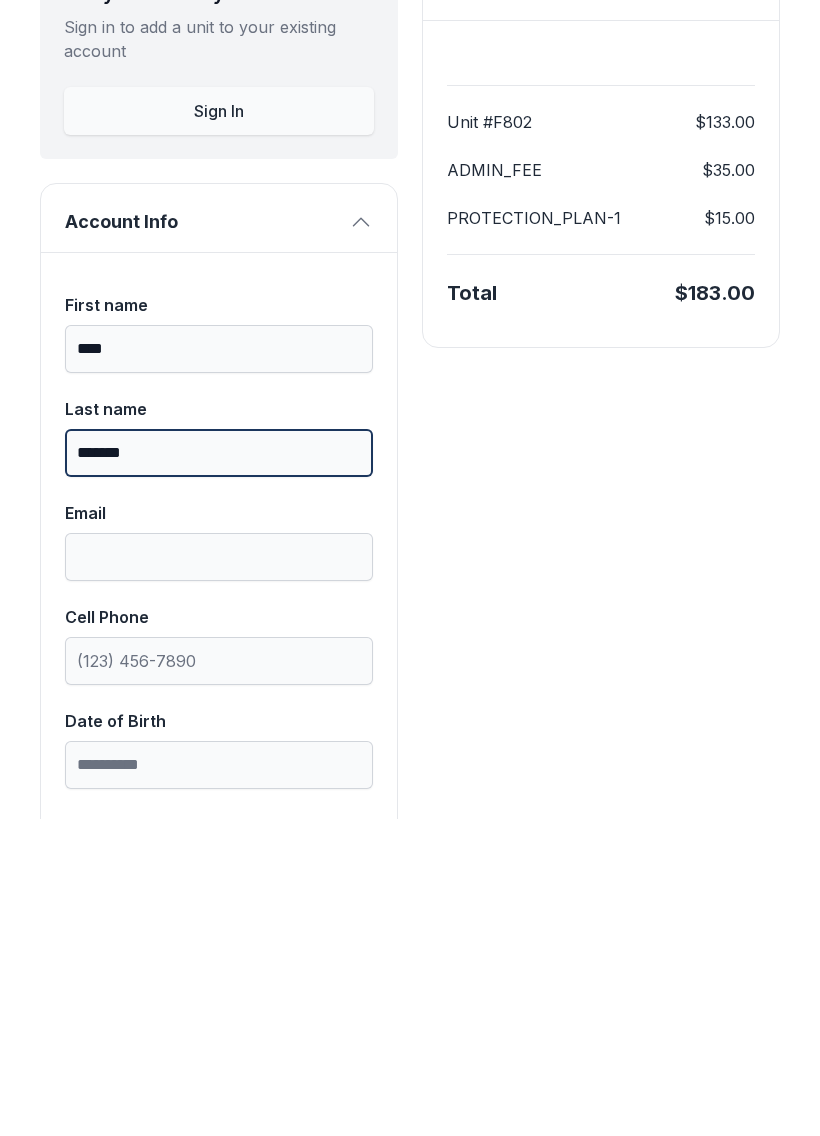 type on "*******" 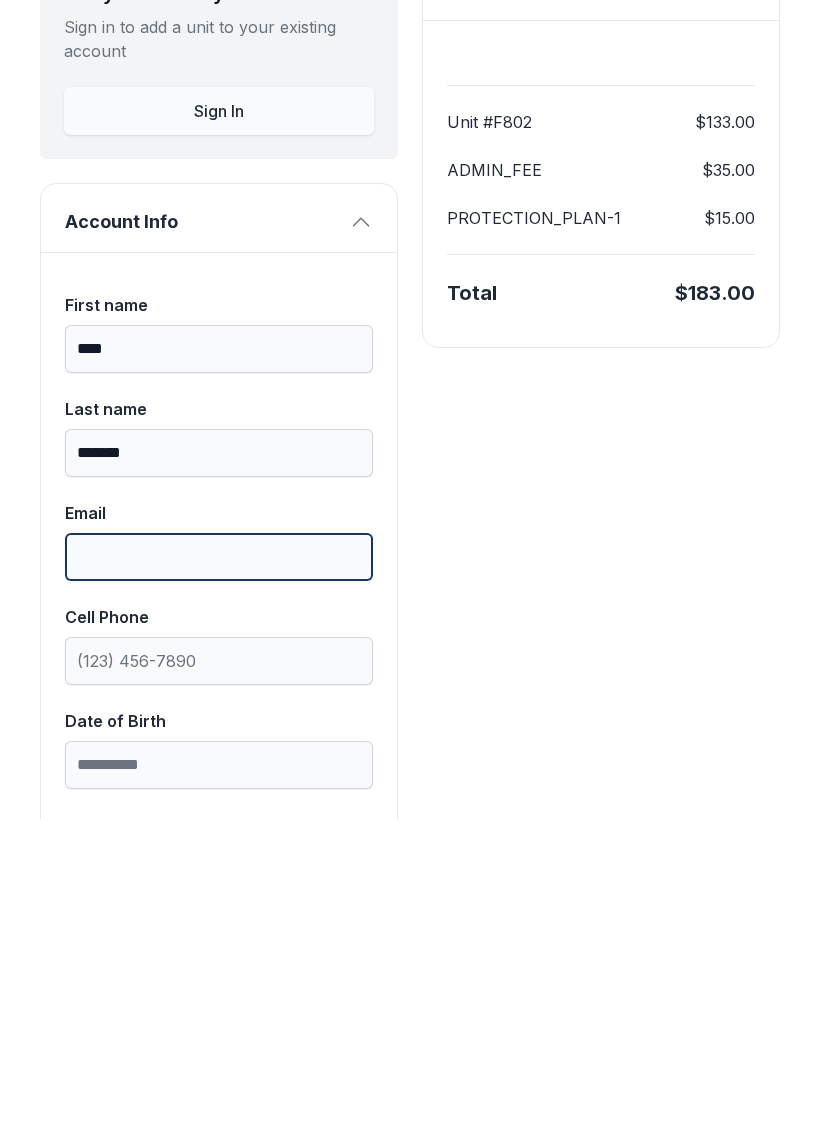 click on "Email" at bounding box center (219, 874) 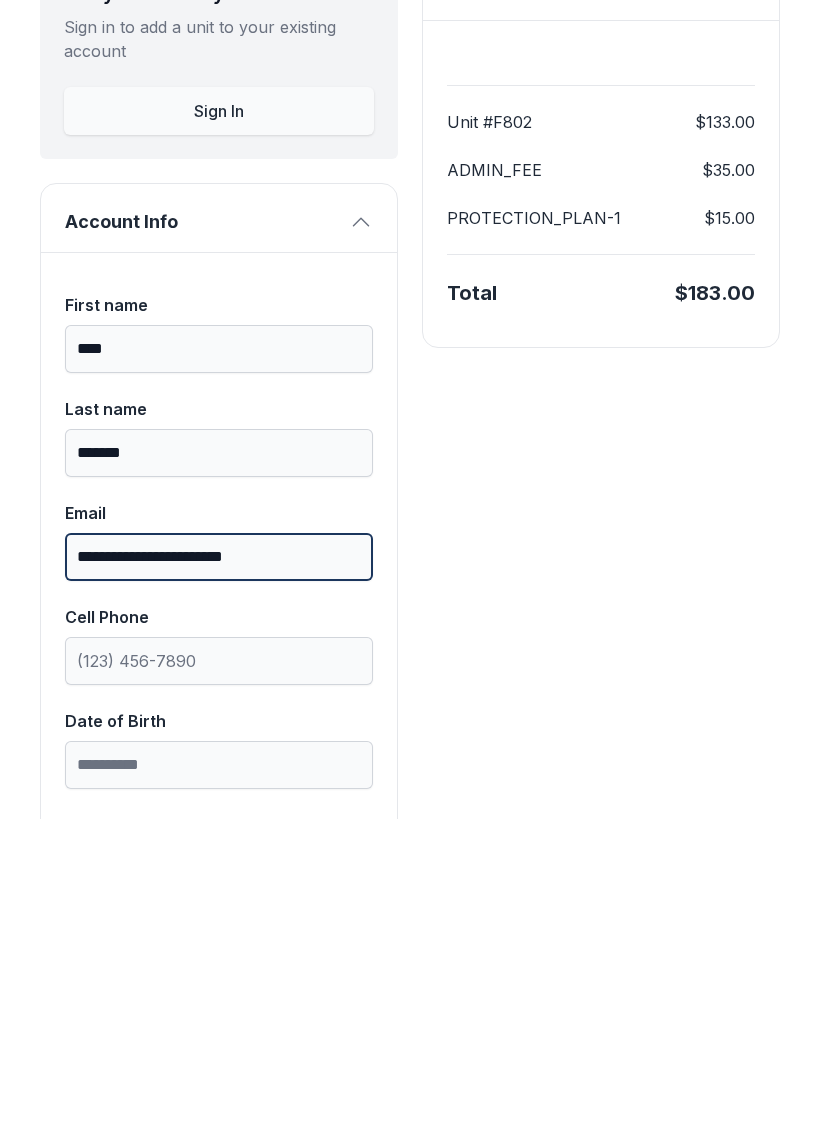 type on "**********" 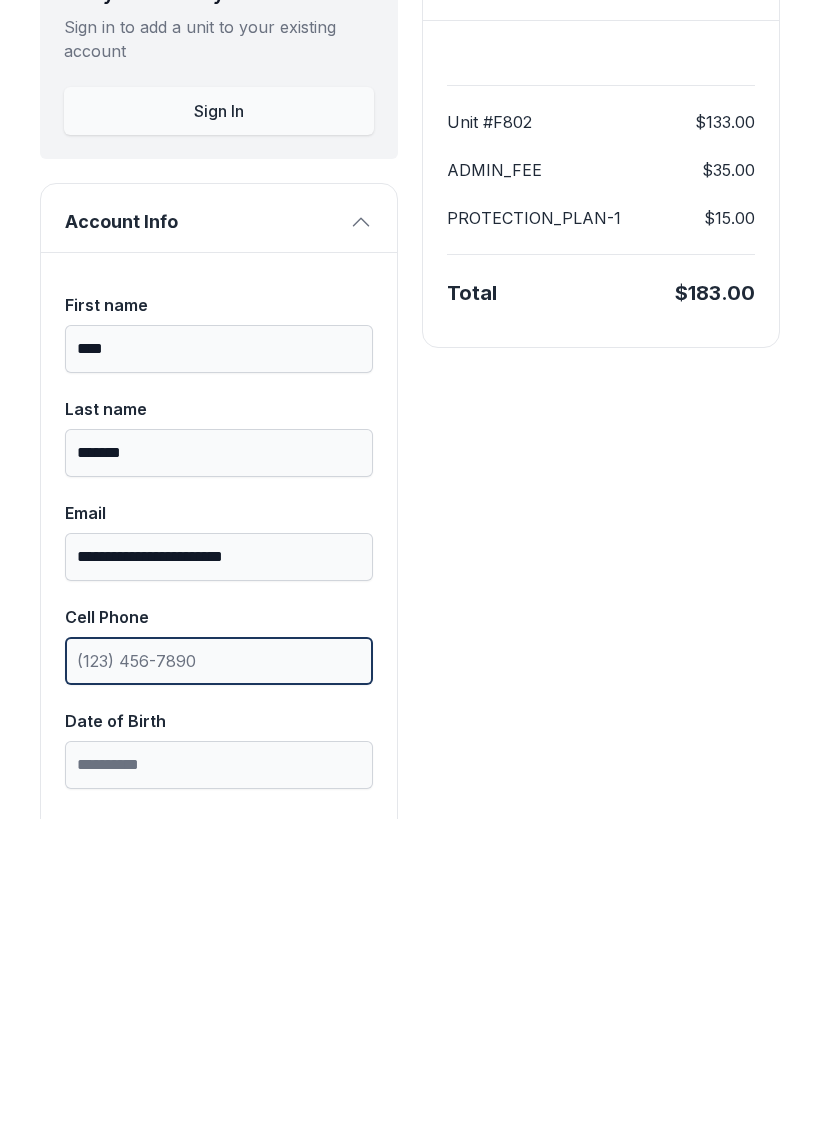 click on "Cell Phone" at bounding box center (219, 978) 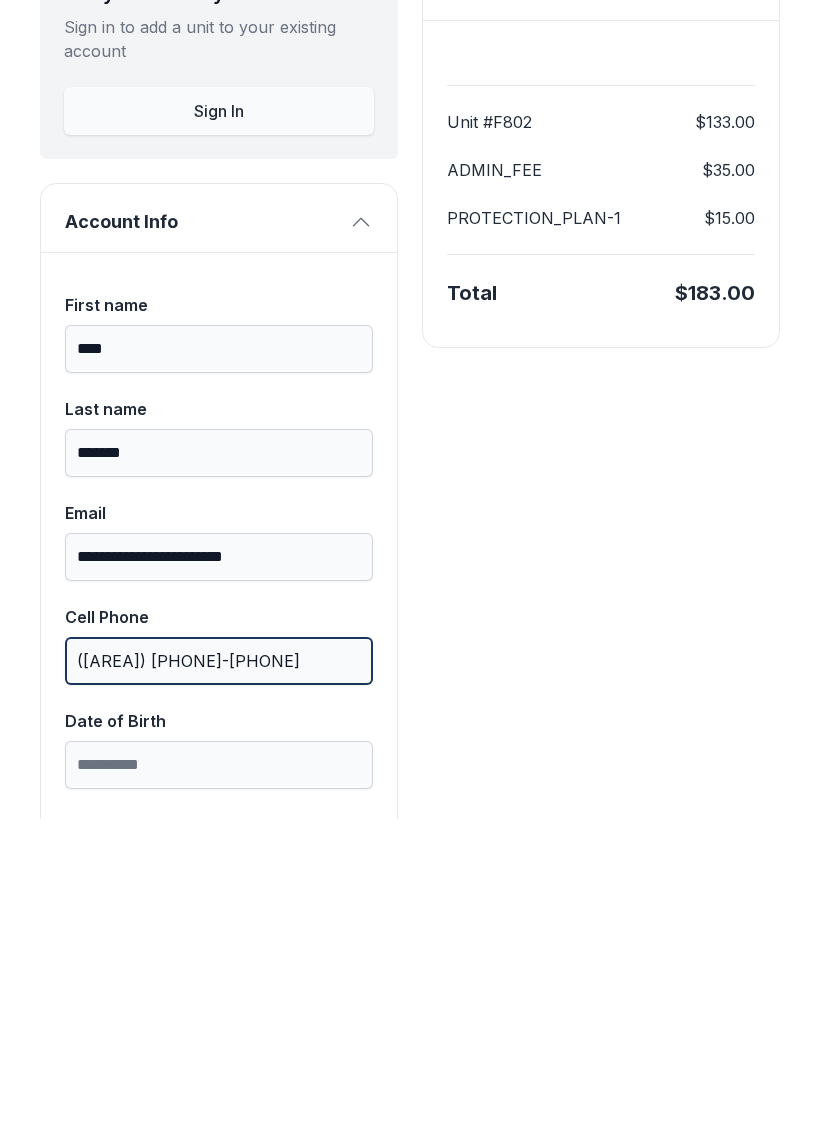 type on "([AREA]) [PHONE]-[PHONE]" 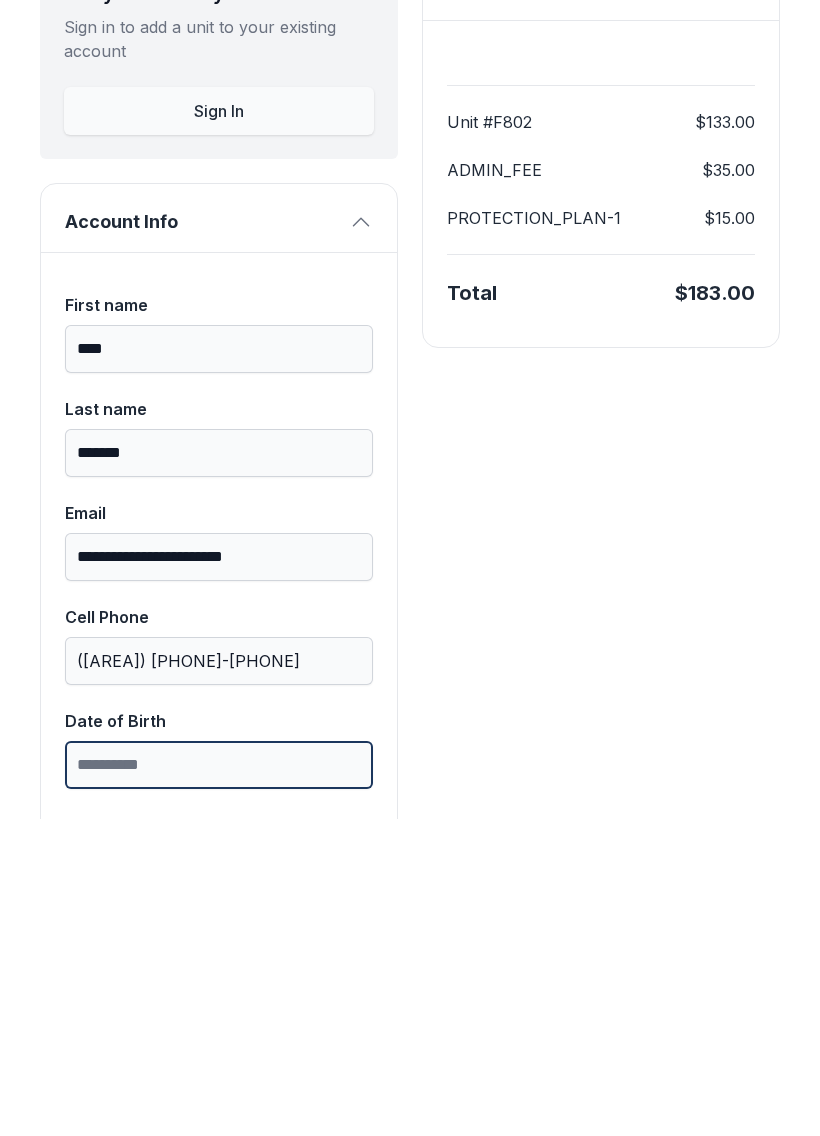 click on "Date of Birth" at bounding box center [219, 1082] 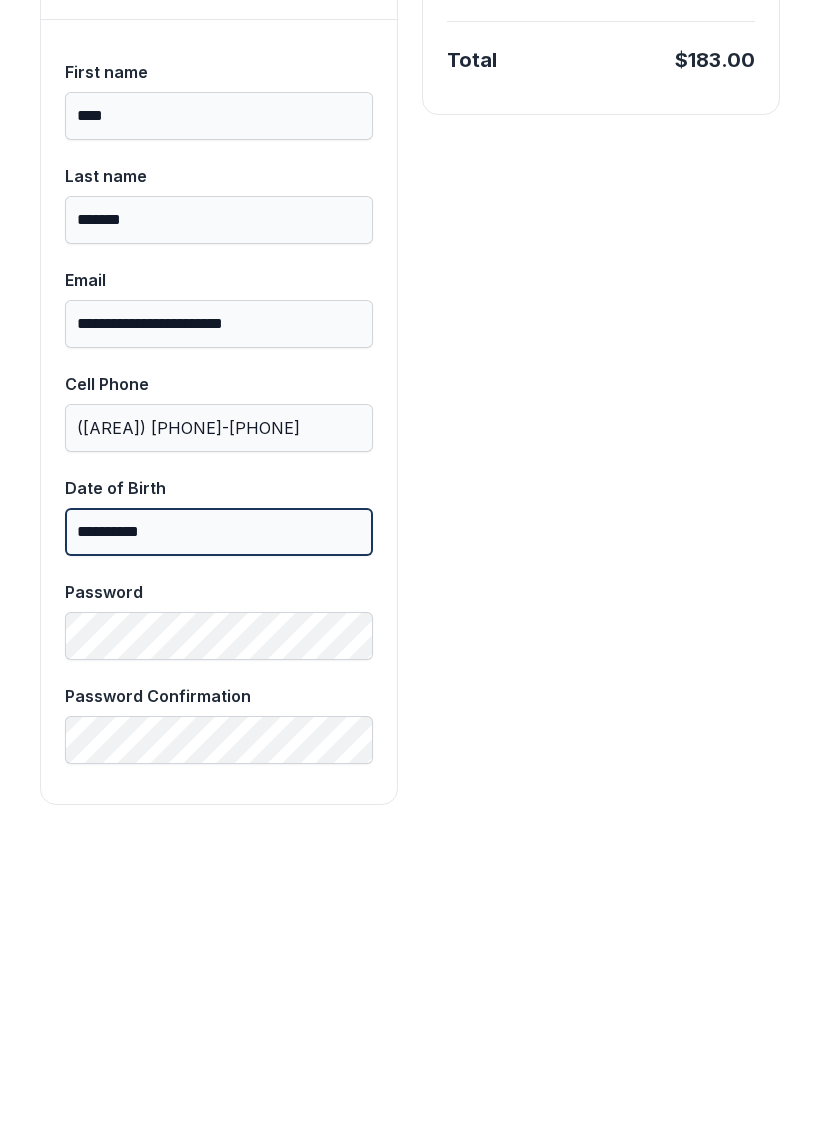 scroll, scrollTop: 392, scrollLeft: 0, axis: vertical 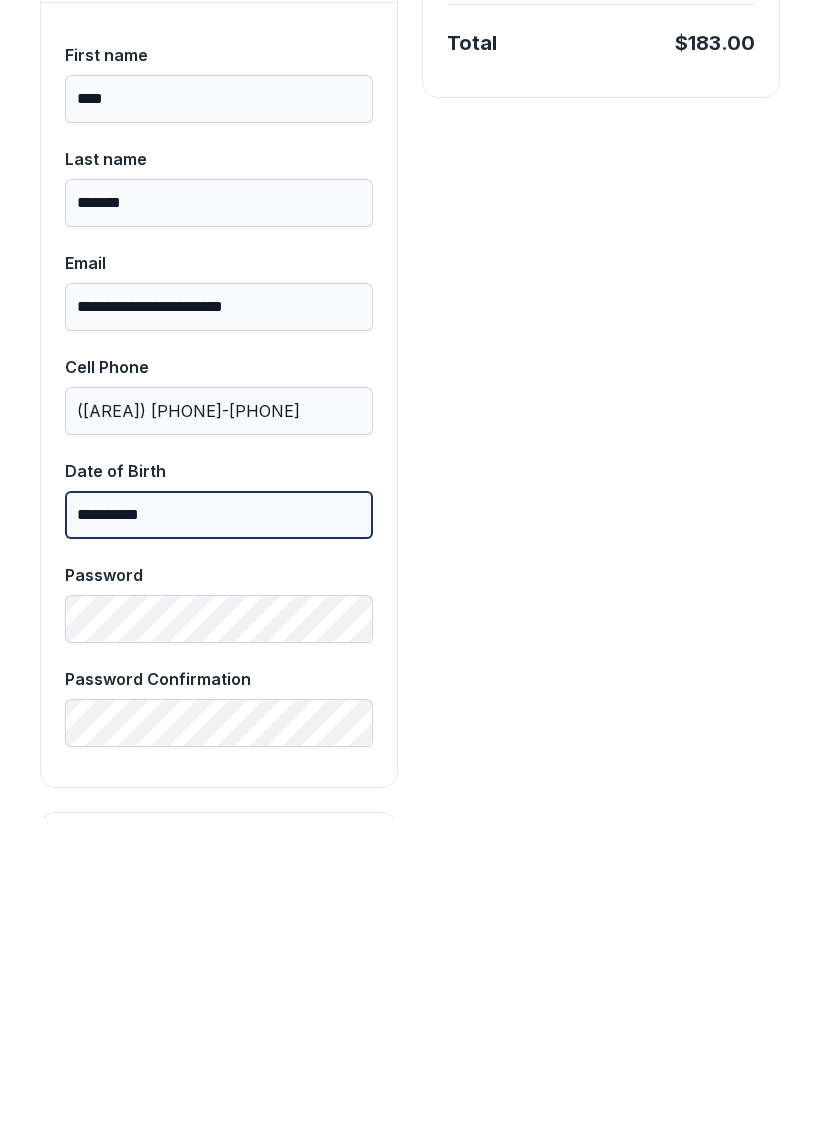 type on "**********" 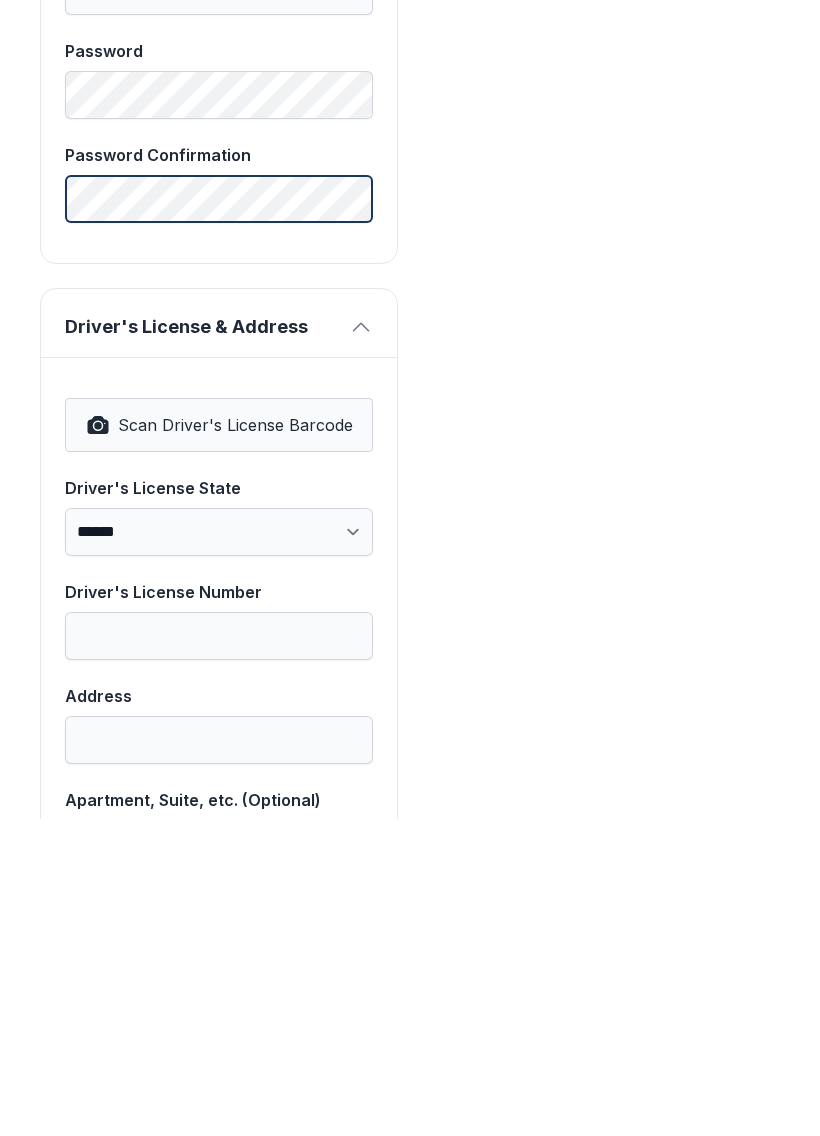 scroll, scrollTop: 915, scrollLeft: 0, axis: vertical 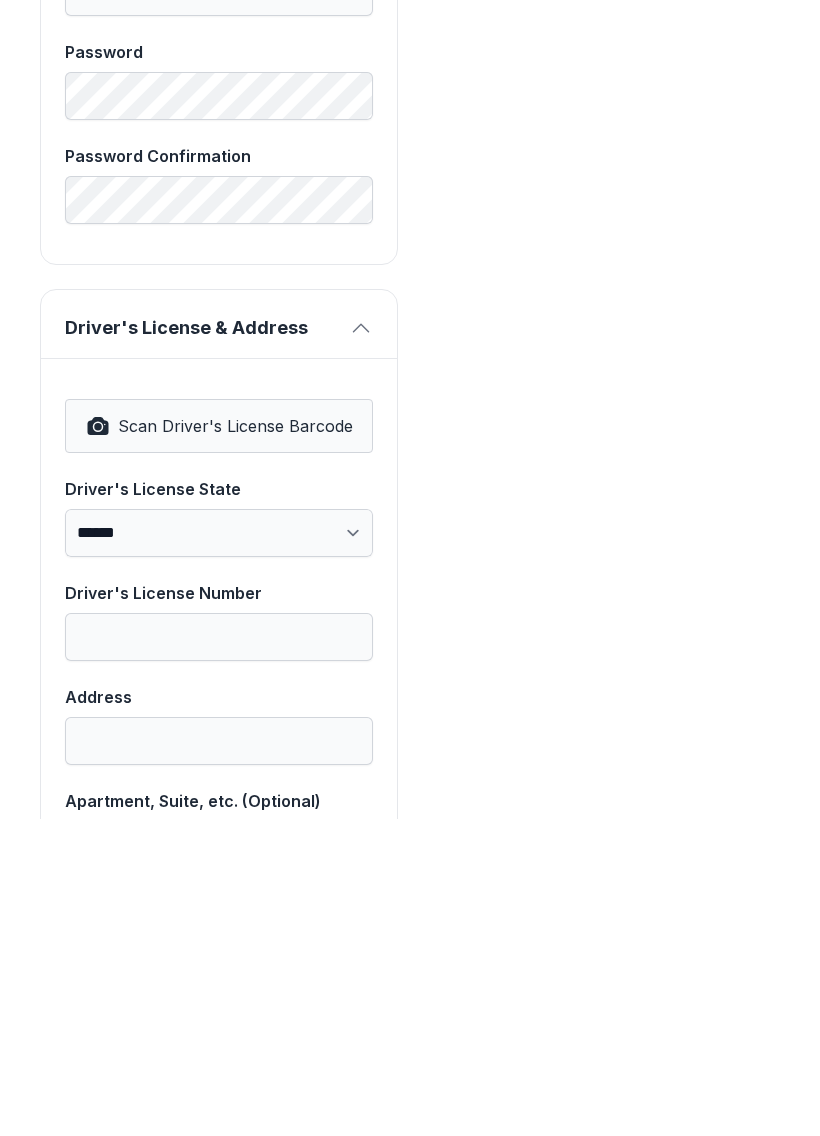 click on "Scan Driver's License Barcode" at bounding box center (235, 743) 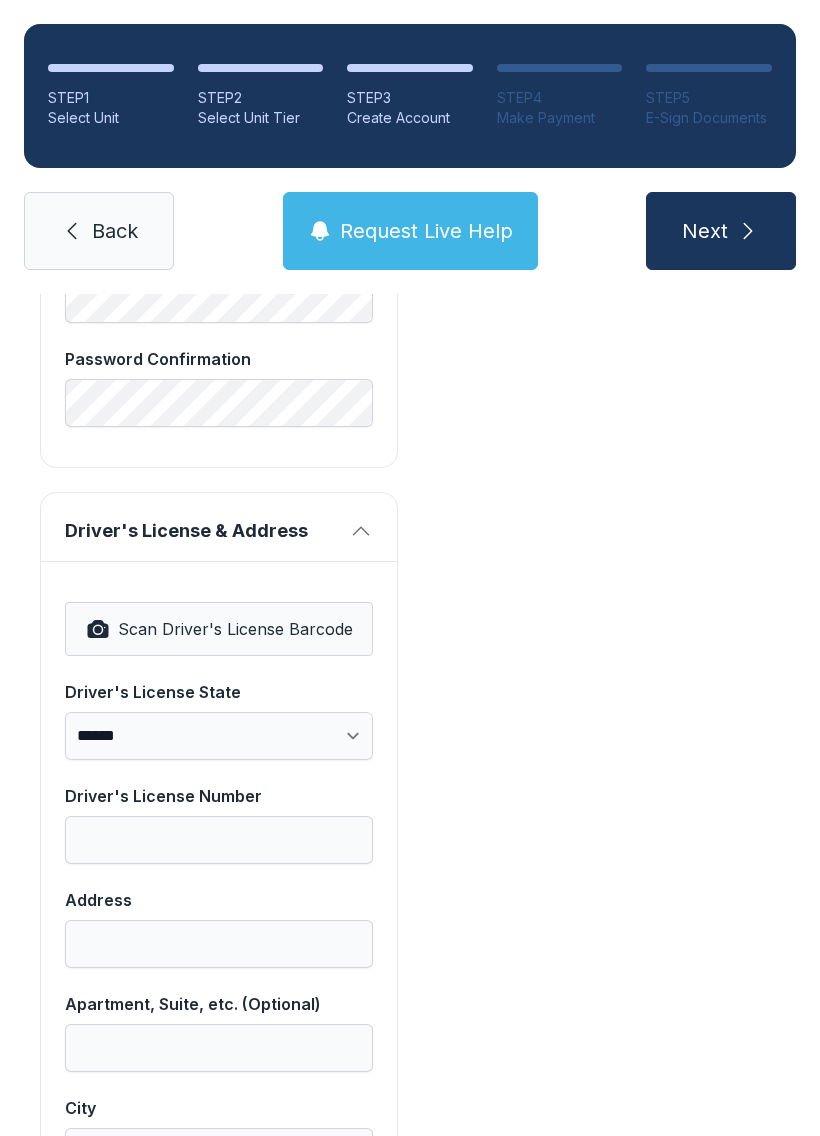 scroll, scrollTop: 1043, scrollLeft: 0, axis: vertical 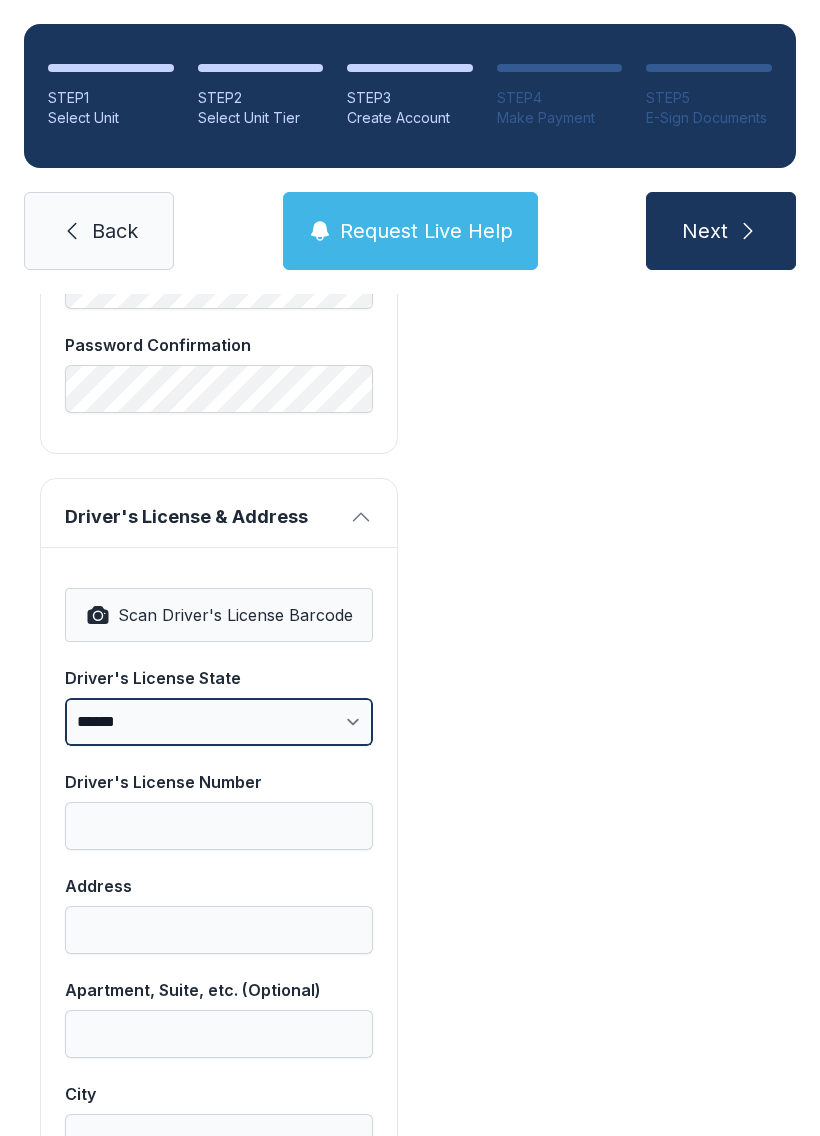 click on "**********" at bounding box center [219, 722] 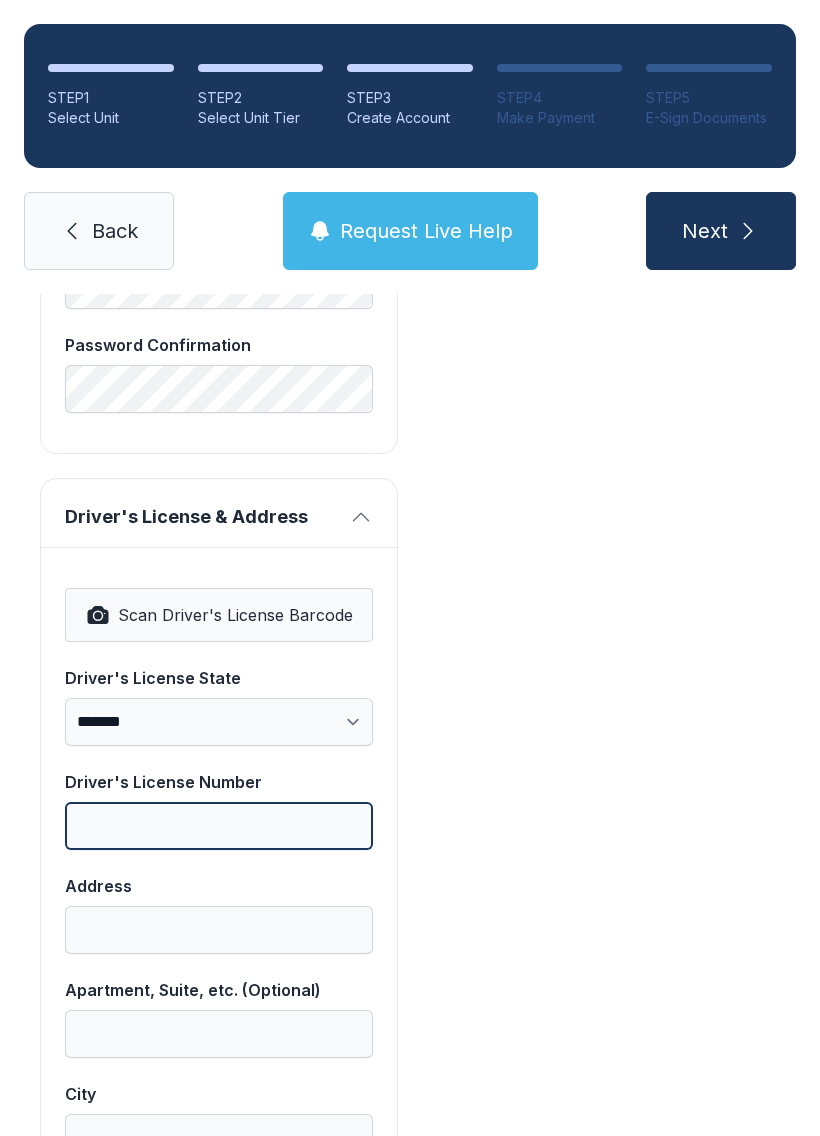 click on "Driver's License Number" at bounding box center (219, 826) 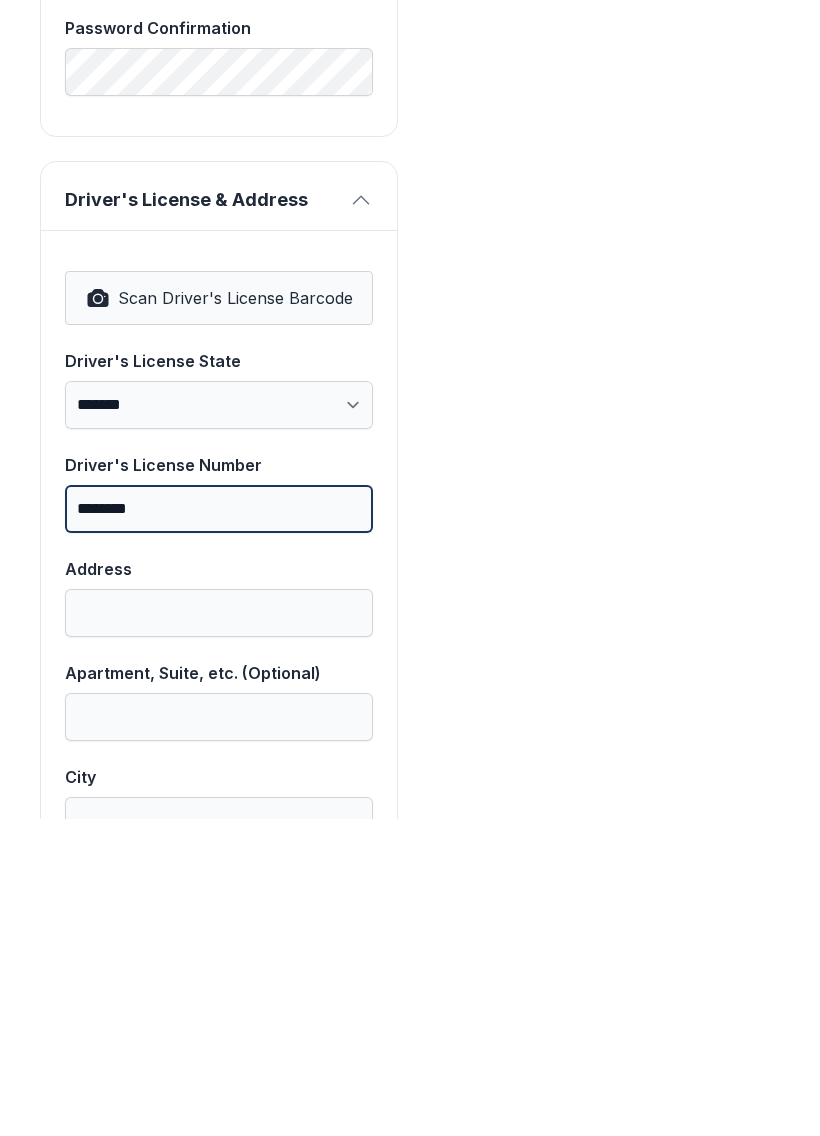 type on "********" 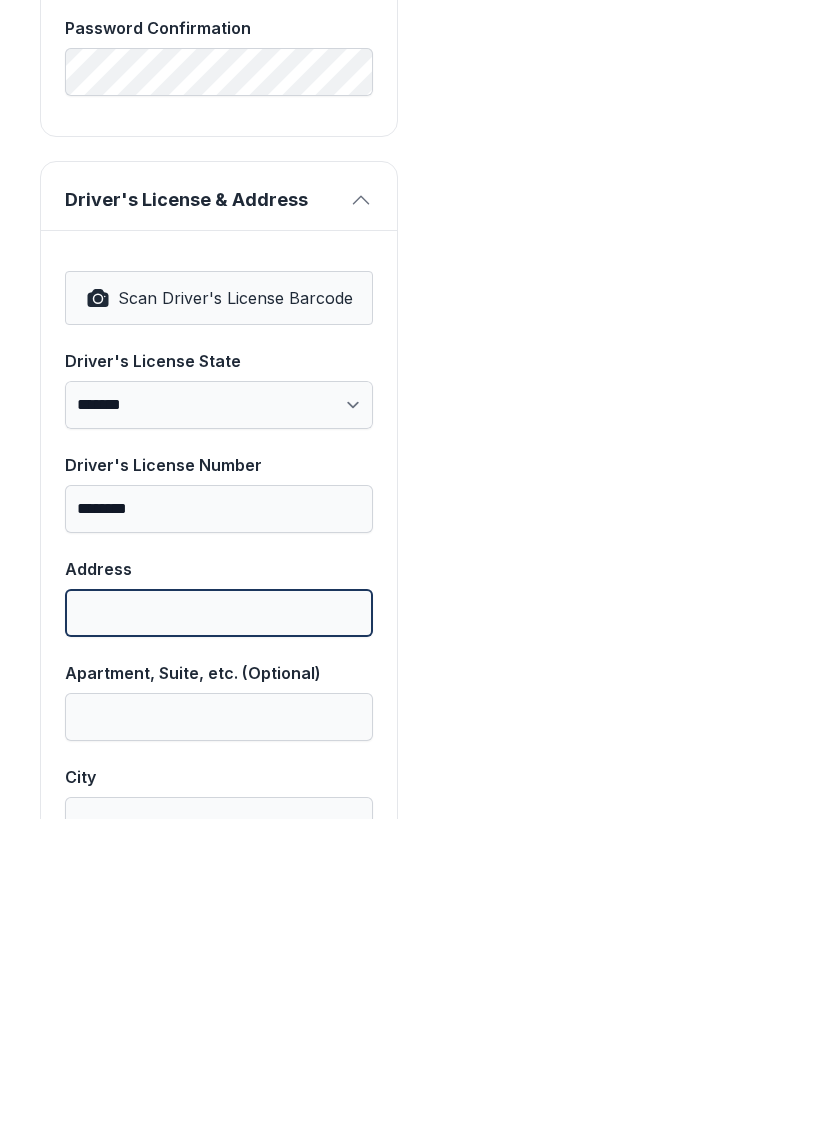 click on "Address" at bounding box center [219, 930] 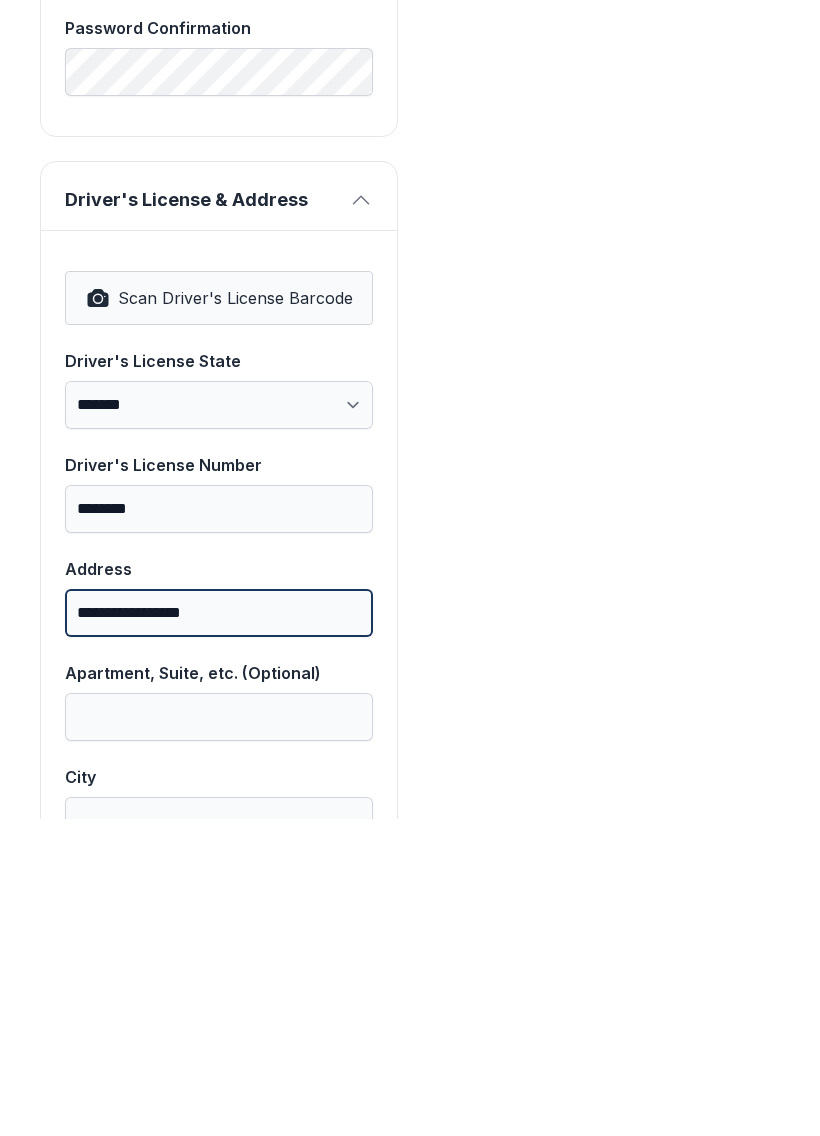 click on "**********" at bounding box center [219, 930] 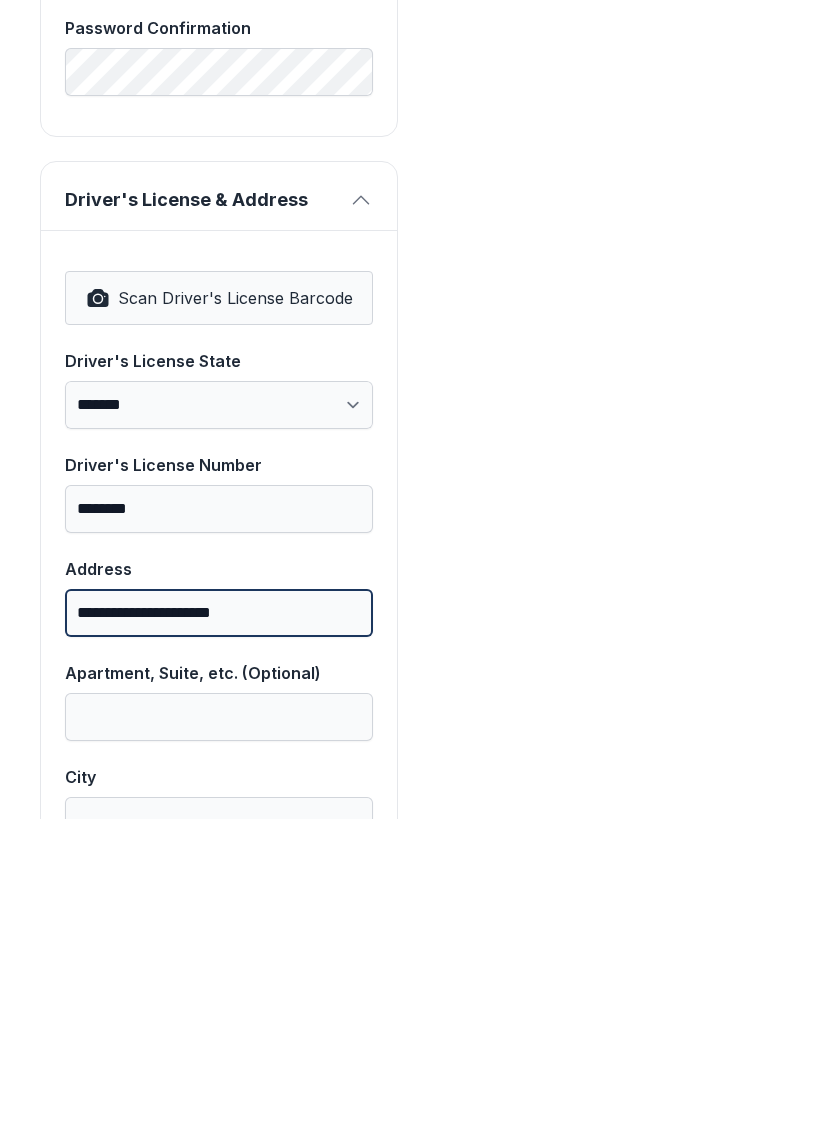 type on "**********" 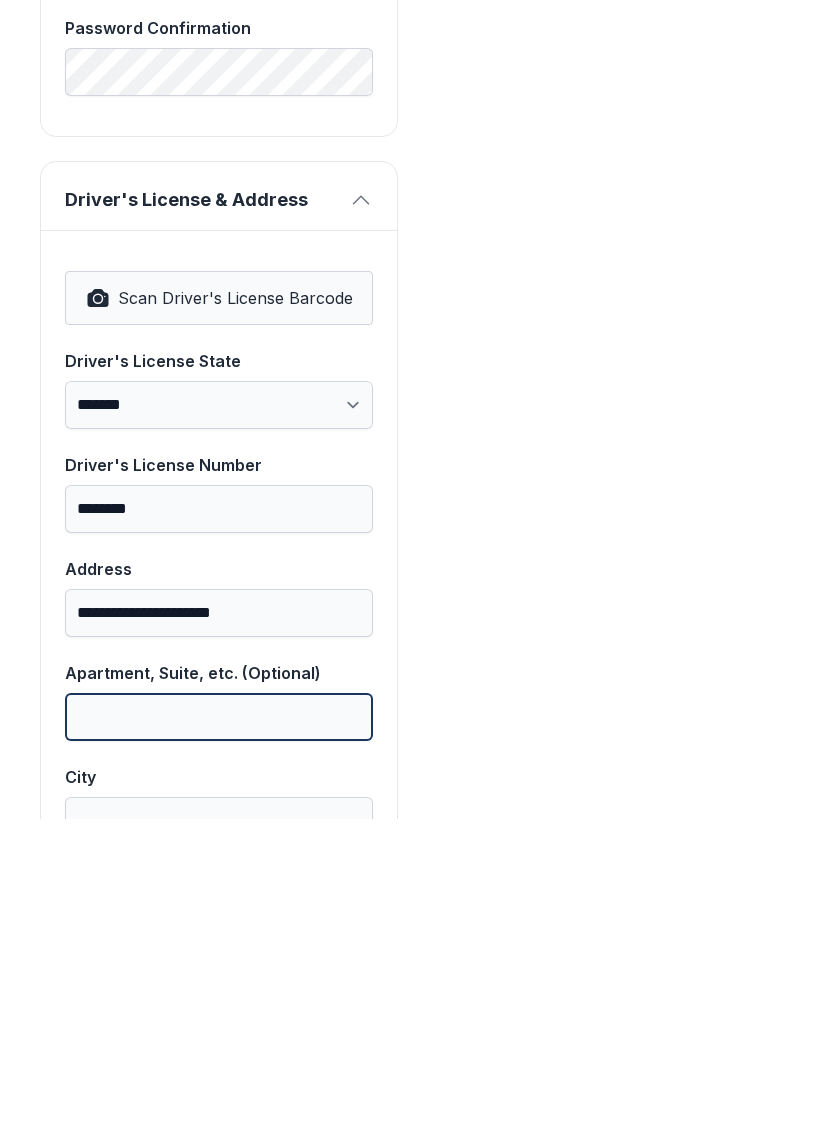 click on "Apartment, Suite, etc. (Optional)" at bounding box center (219, 1034) 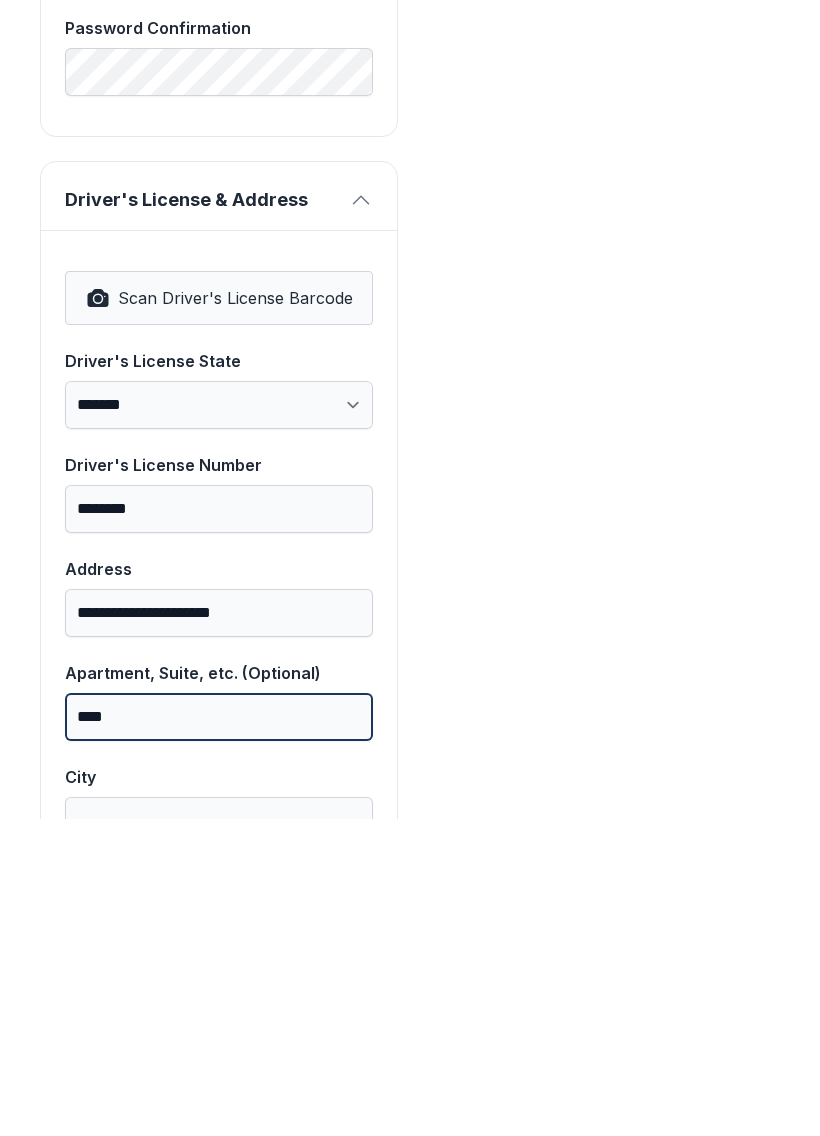 type on "****" 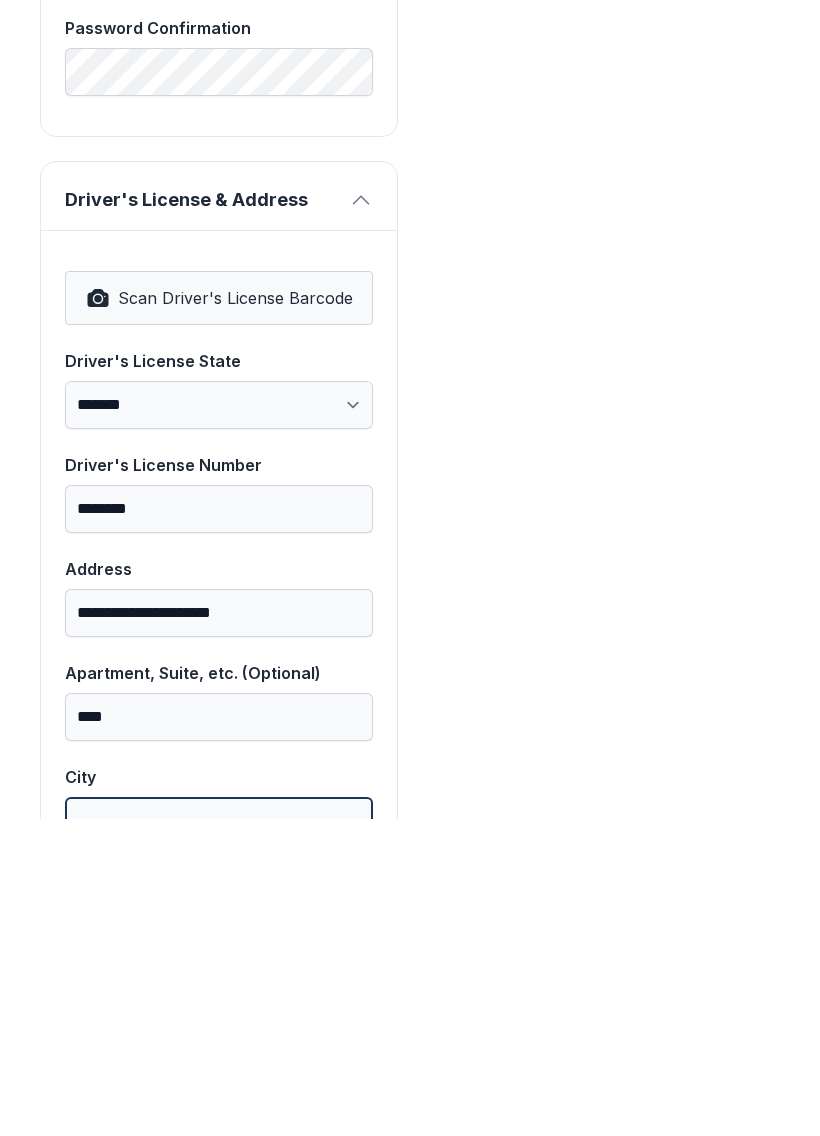 click on "City" at bounding box center [219, 1138] 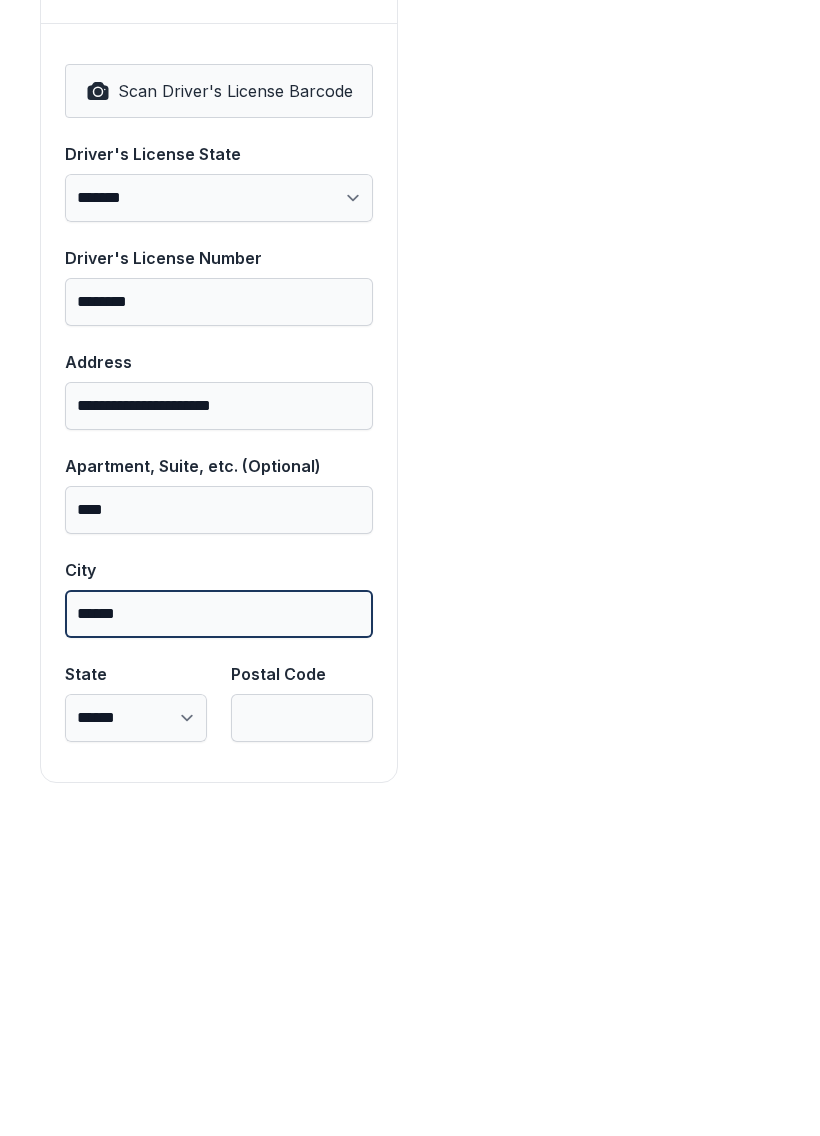 scroll, scrollTop: 1250, scrollLeft: 0, axis: vertical 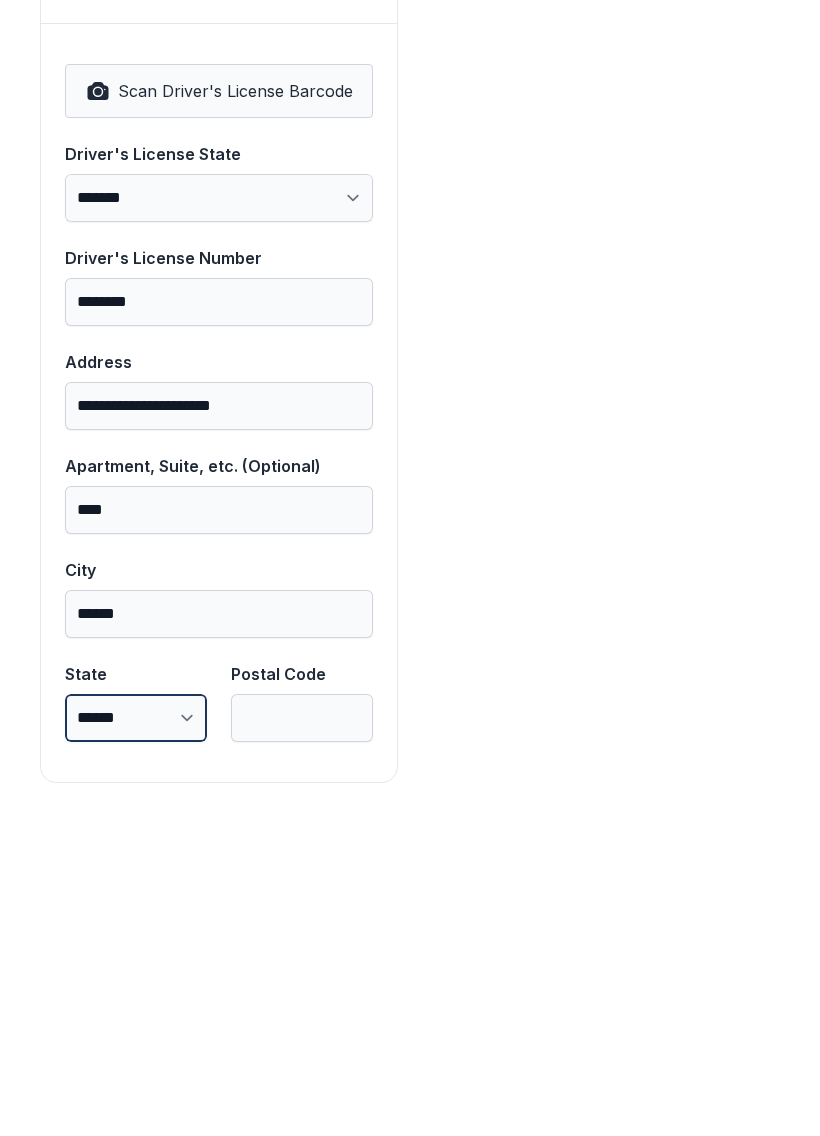 click on "**********" at bounding box center (136, 1035) 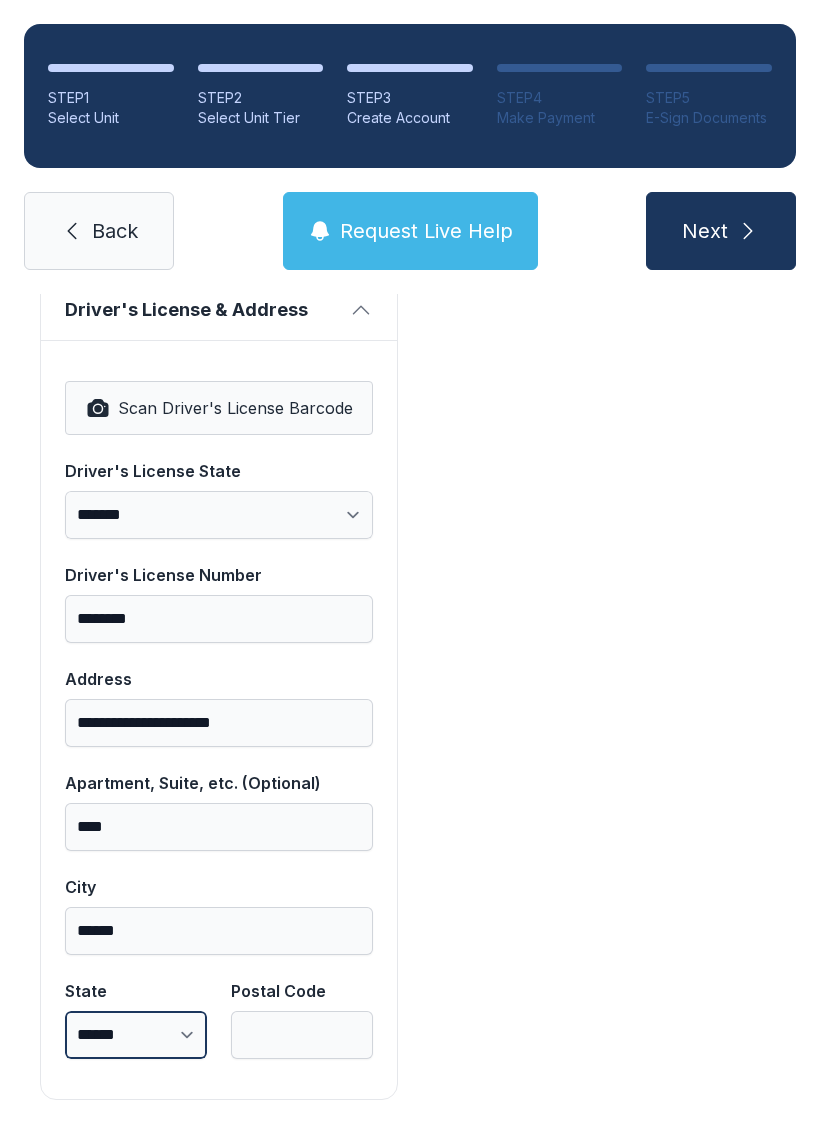select on "**" 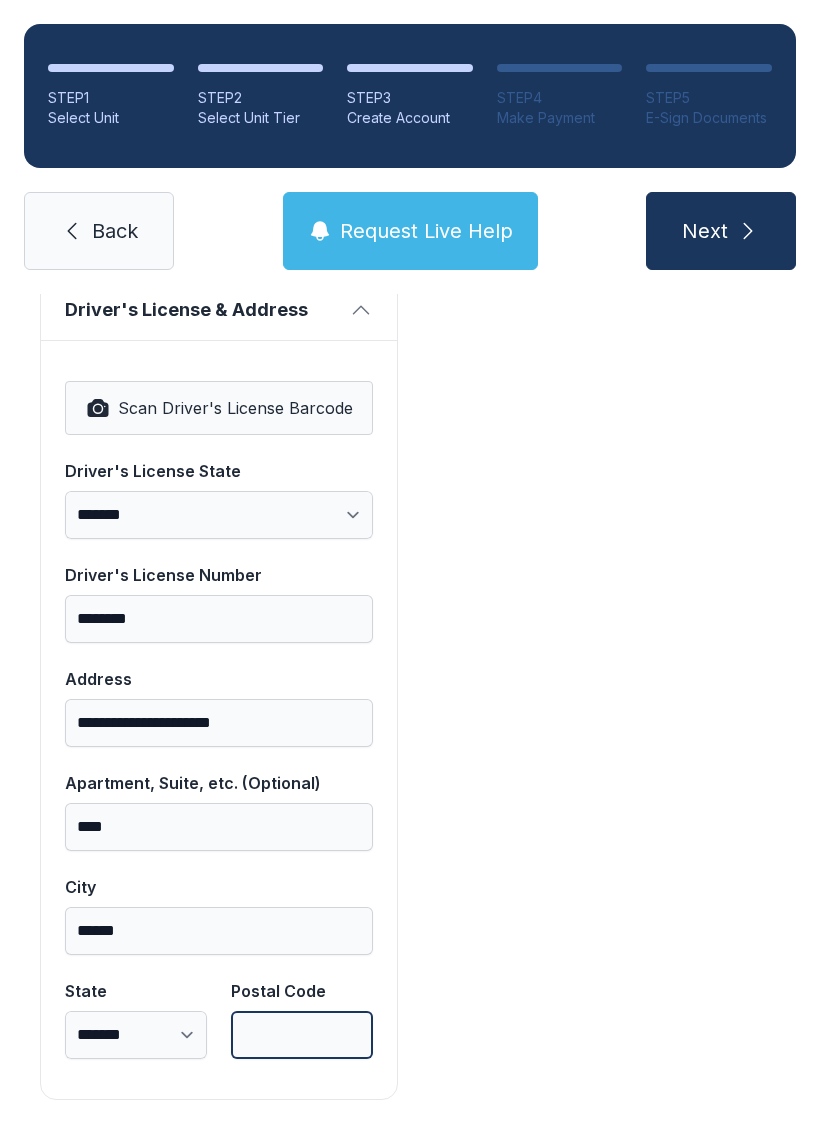 click on "Postal Code" at bounding box center [302, 1035] 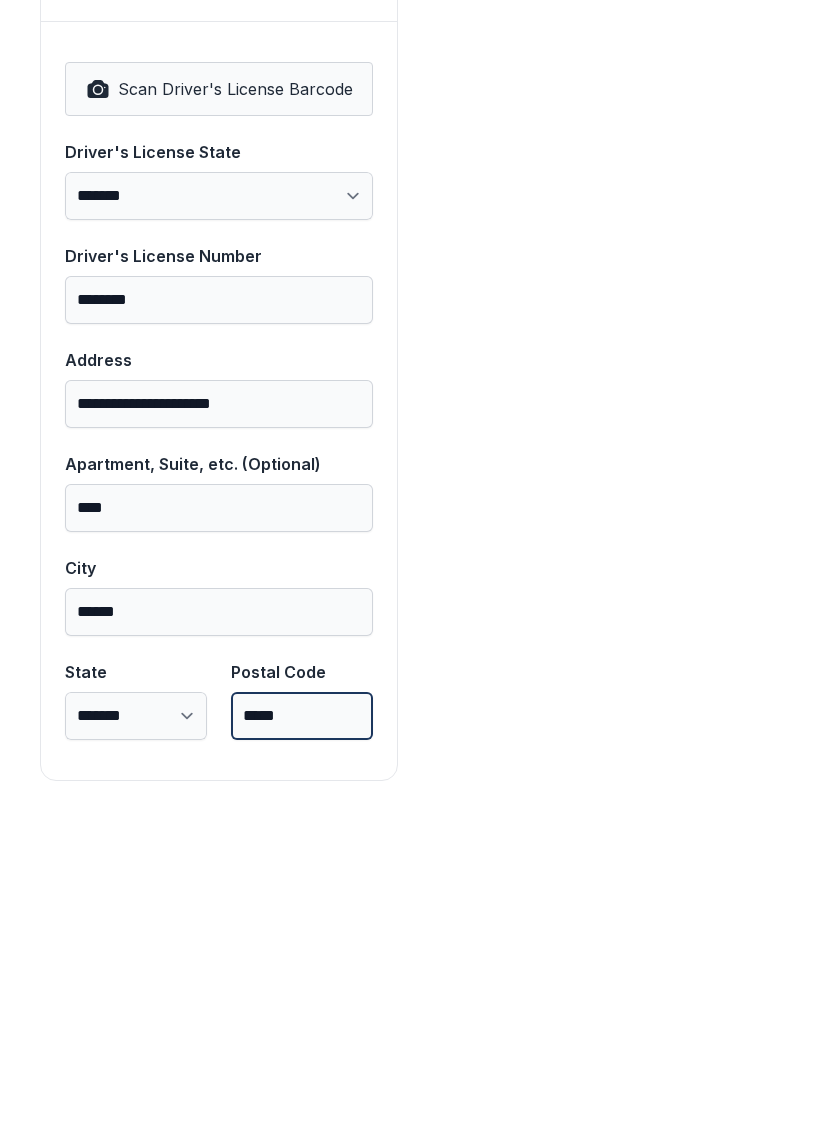 scroll, scrollTop: 1250, scrollLeft: 0, axis: vertical 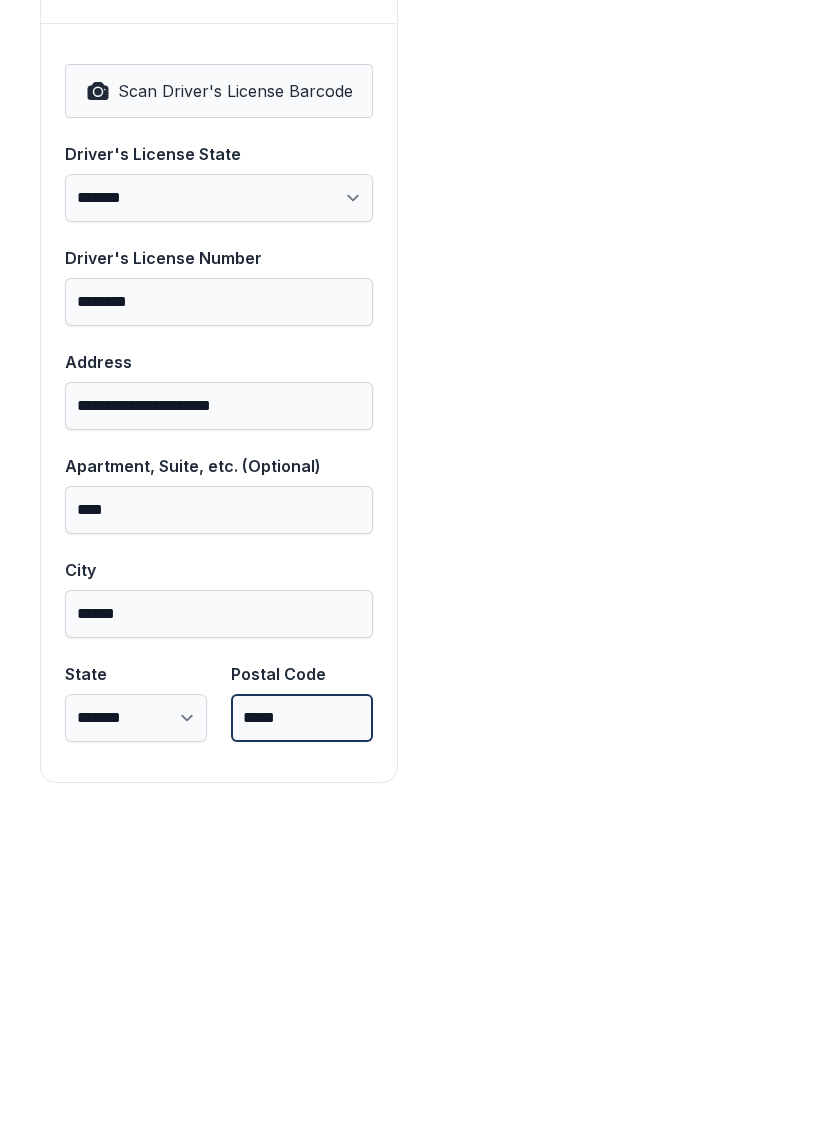 type on "*****" 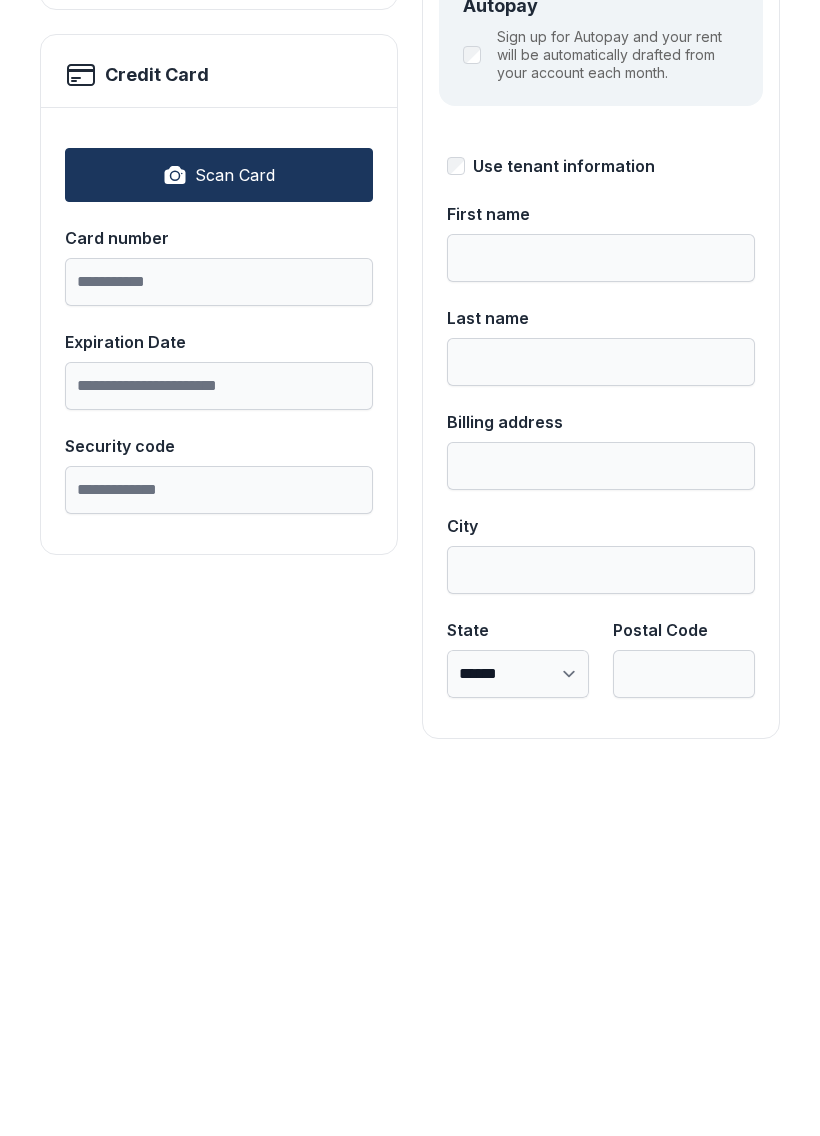 scroll, scrollTop: 0, scrollLeft: 0, axis: both 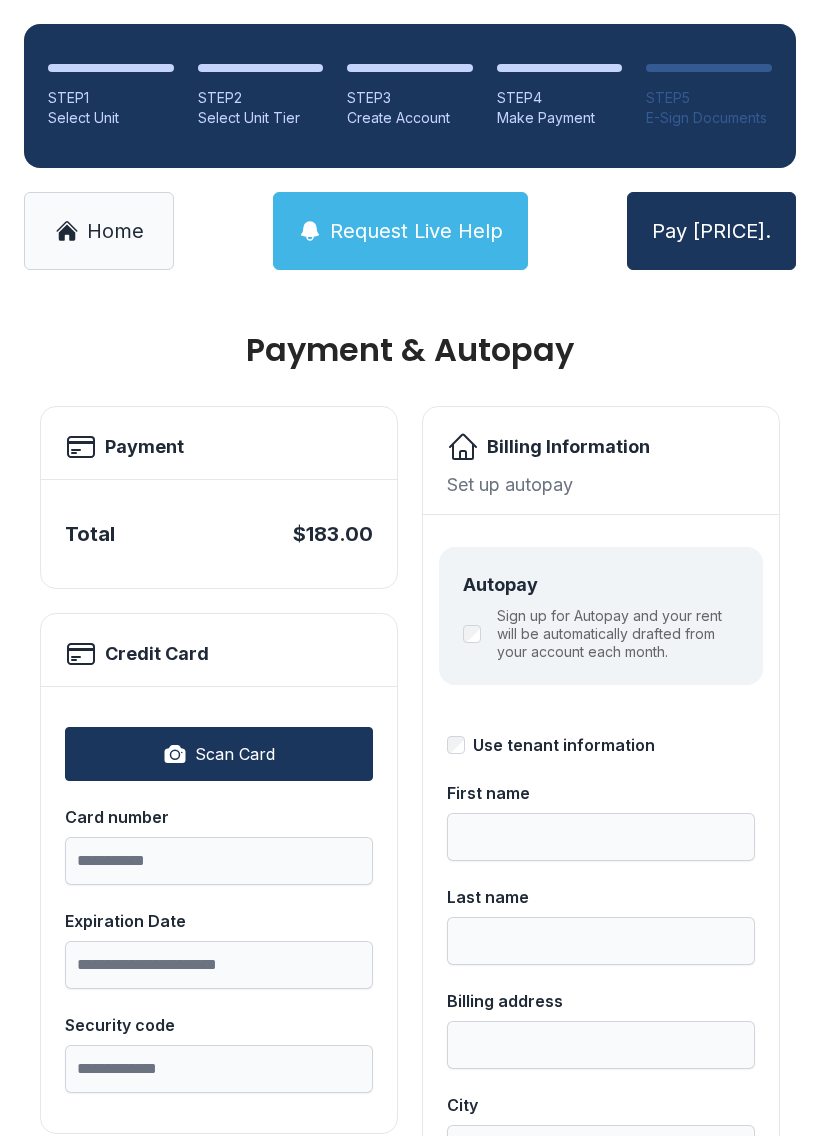click on "Pay [PRICE]." at bounding box center [711, 231] 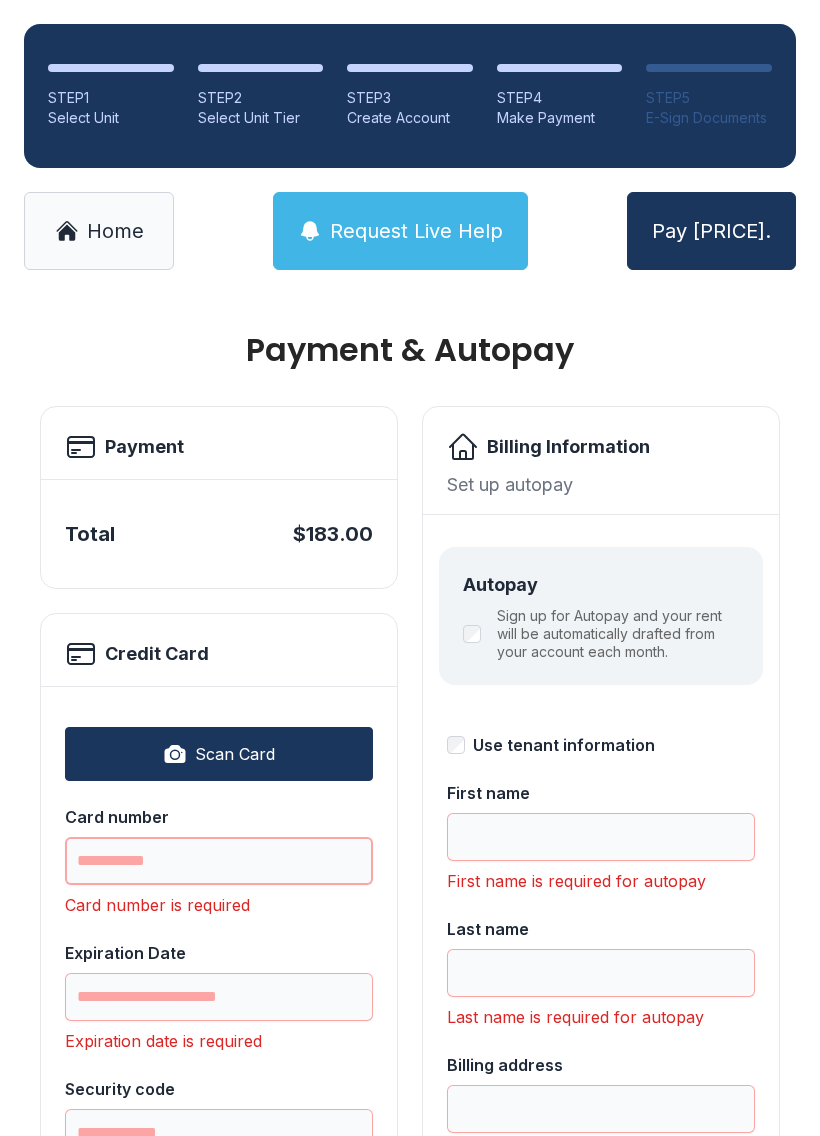 scroll, scrollTop: 44, scrollLeft: 0, axis: vertical 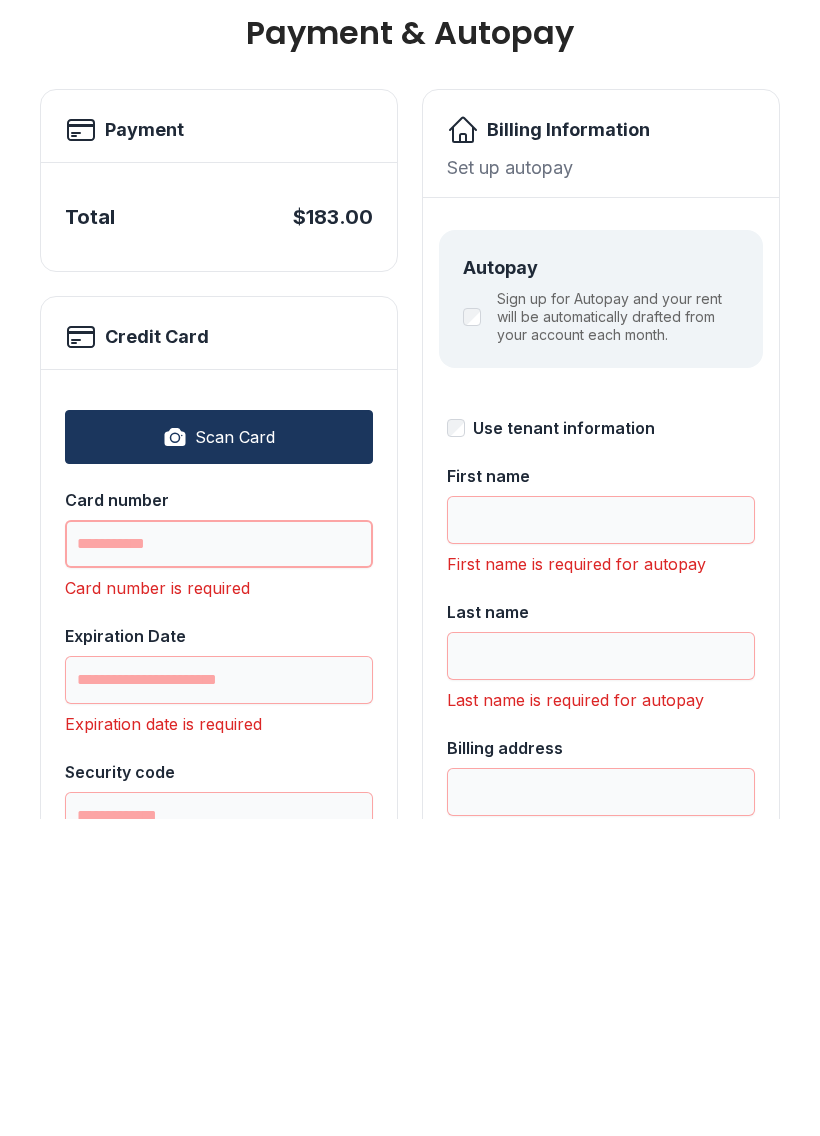 click on "Card number" at bounding box center [219, 861] 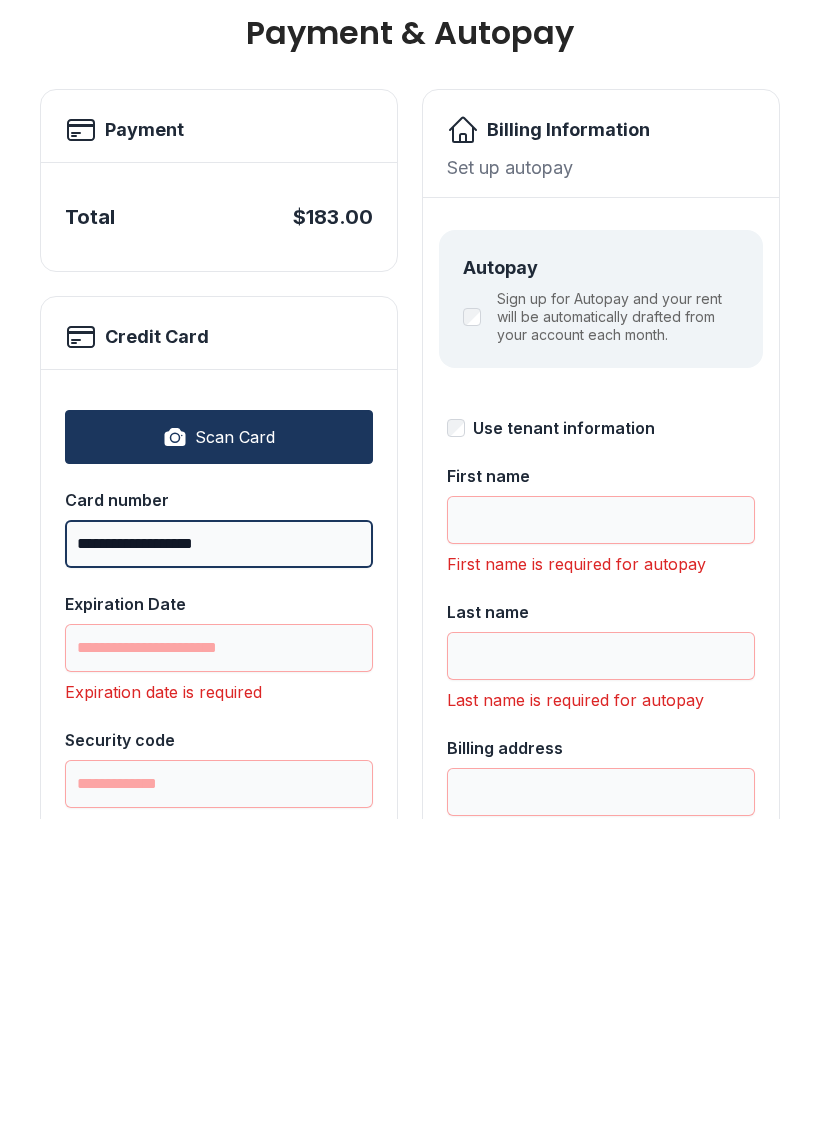 type on "**********" 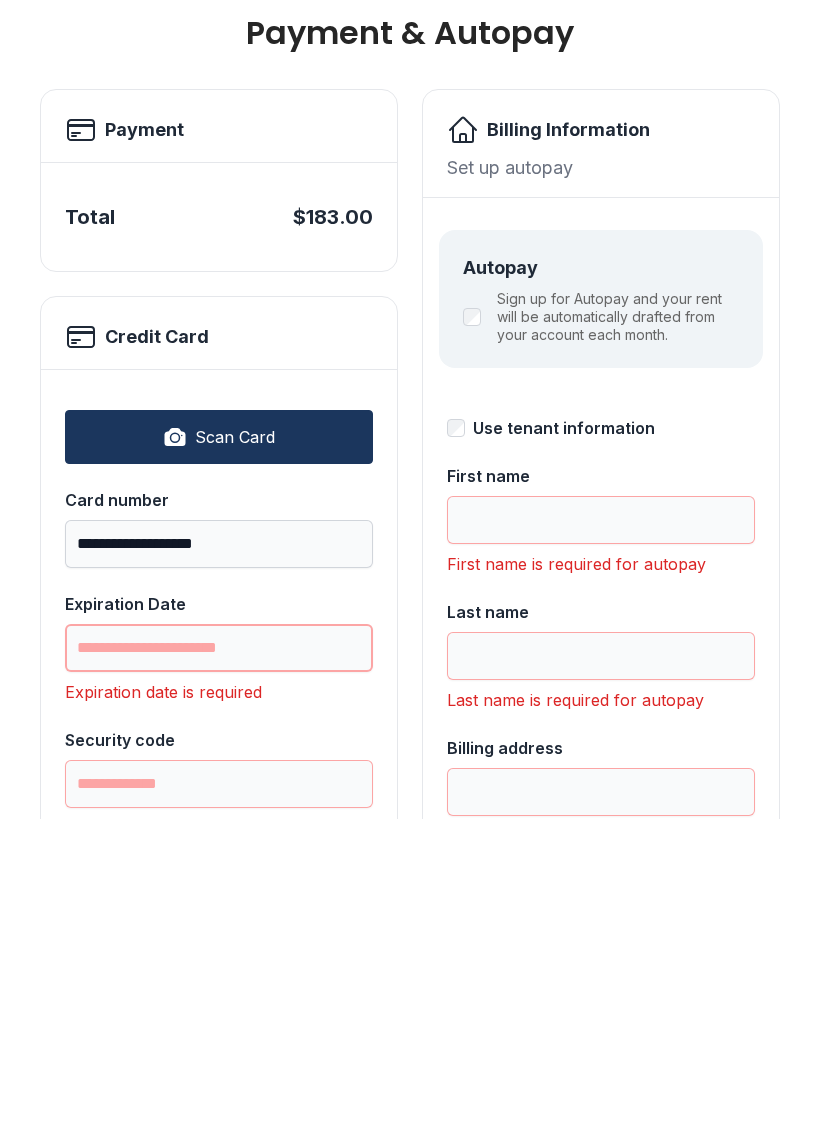 click on "Expiration Date" at bounding box center (219, 965) 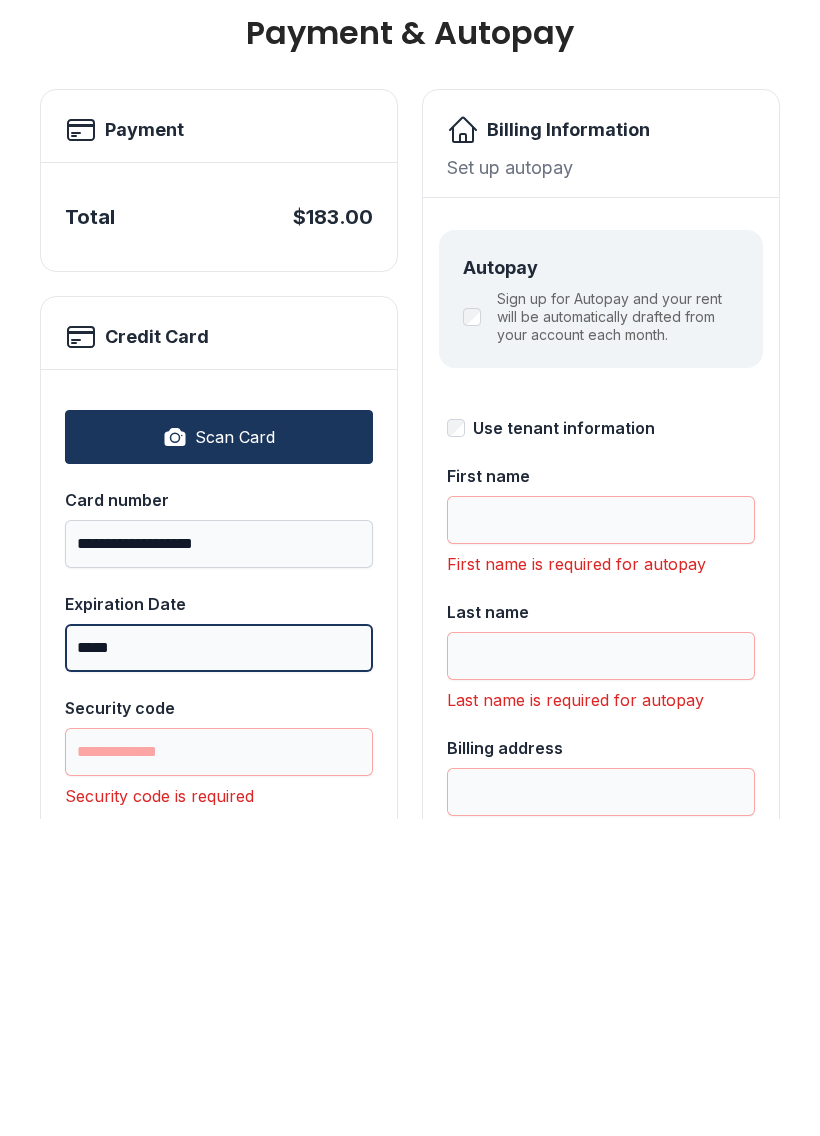 type on "*****" 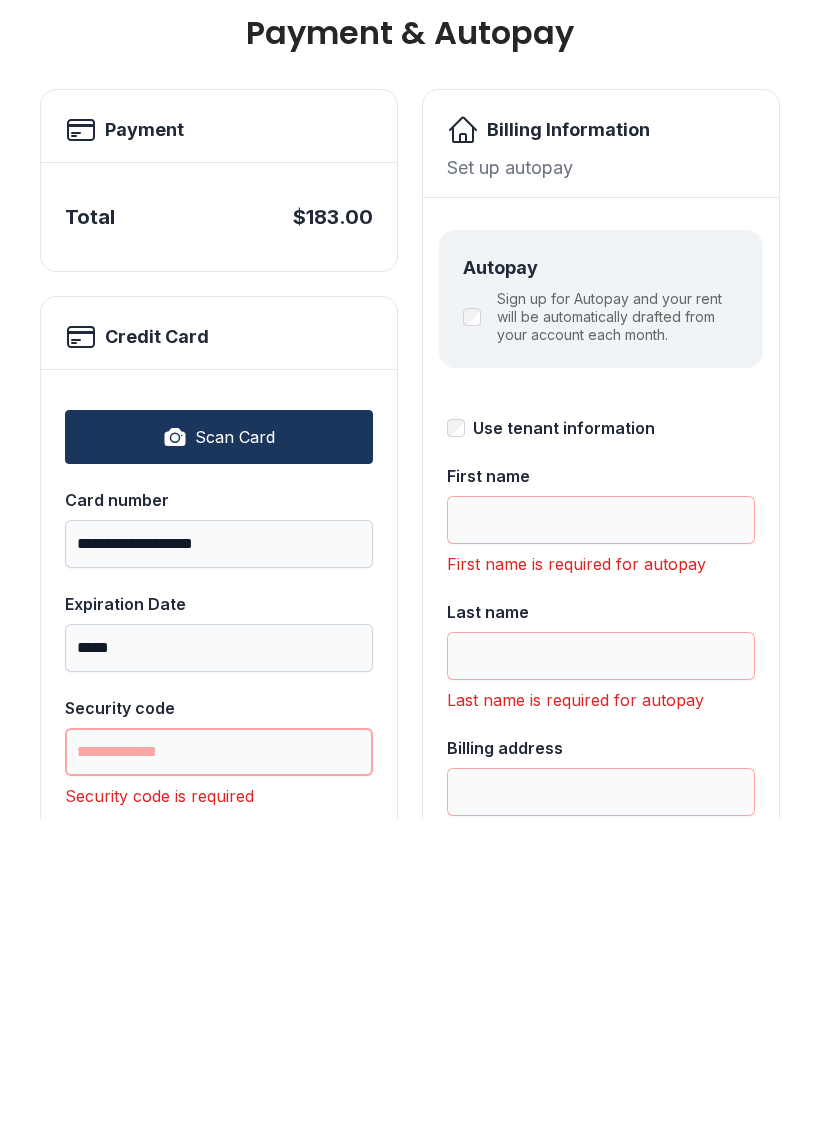 click on "Security code" at bounding box center (219, 1069) 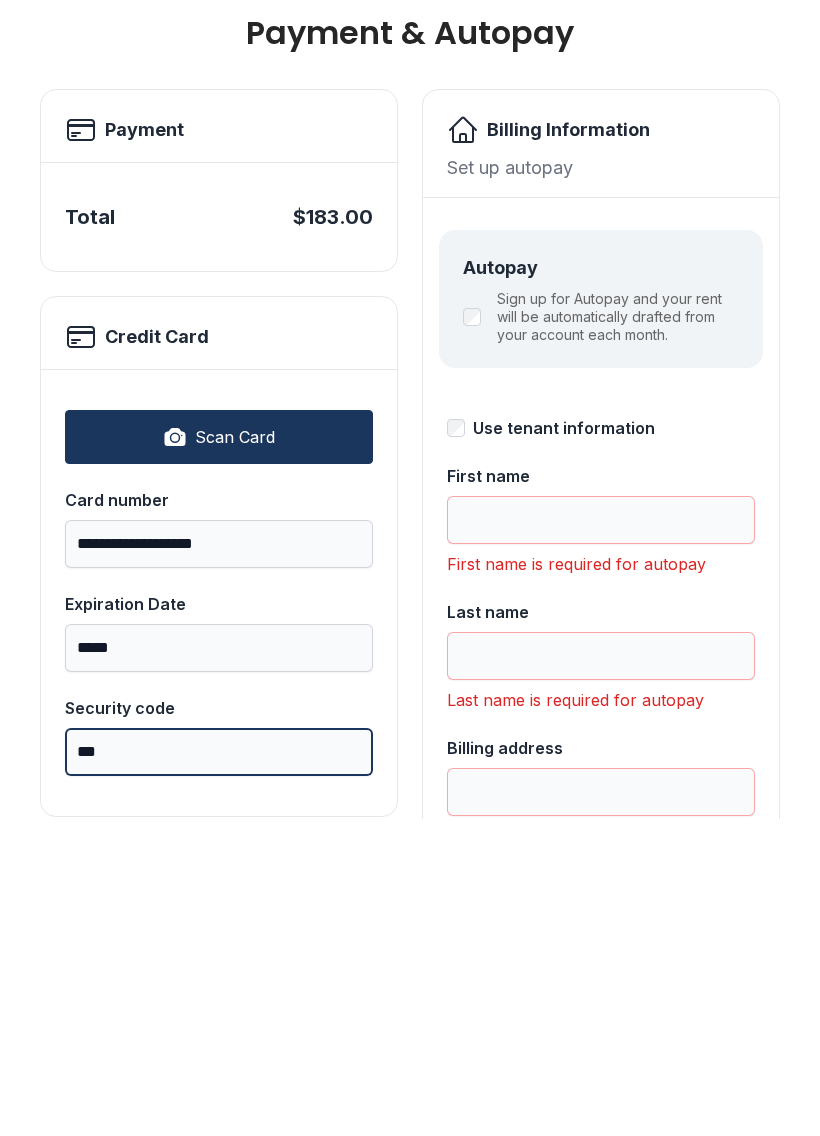type on "***" 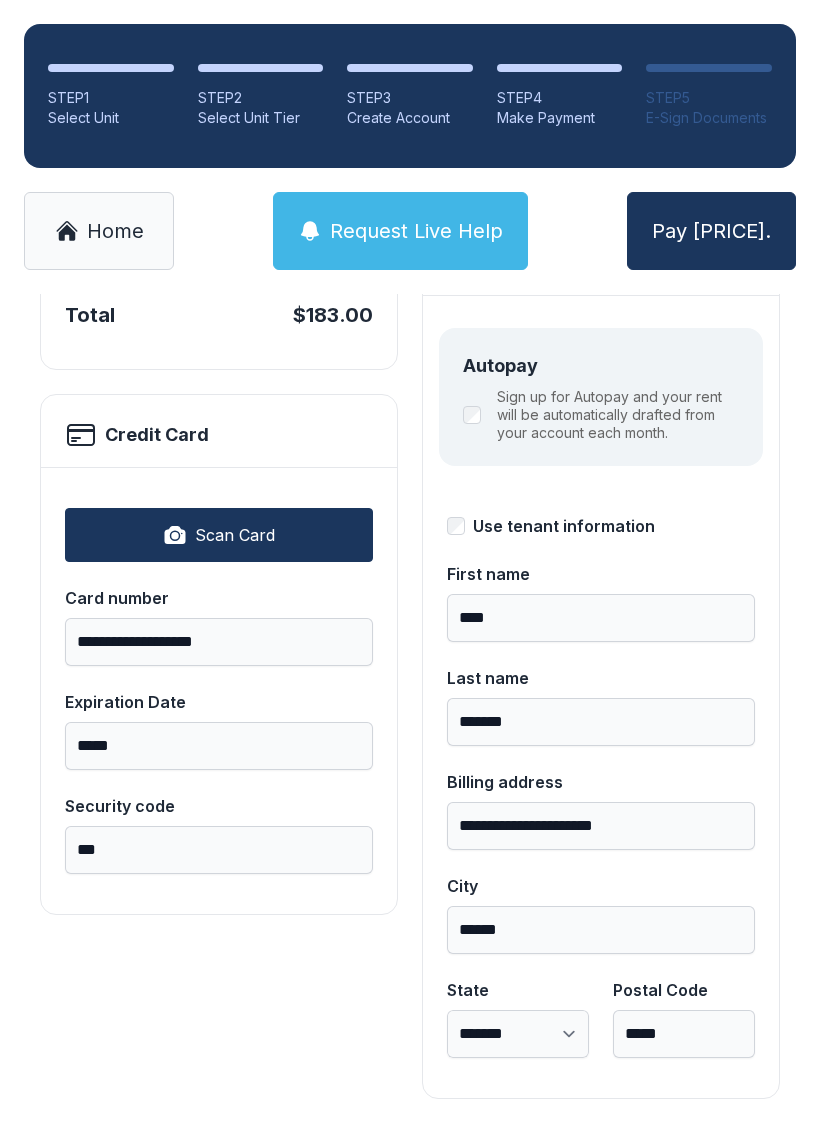 scroll, scrollTop: 218, scrollLeft: 0, axis: vertical 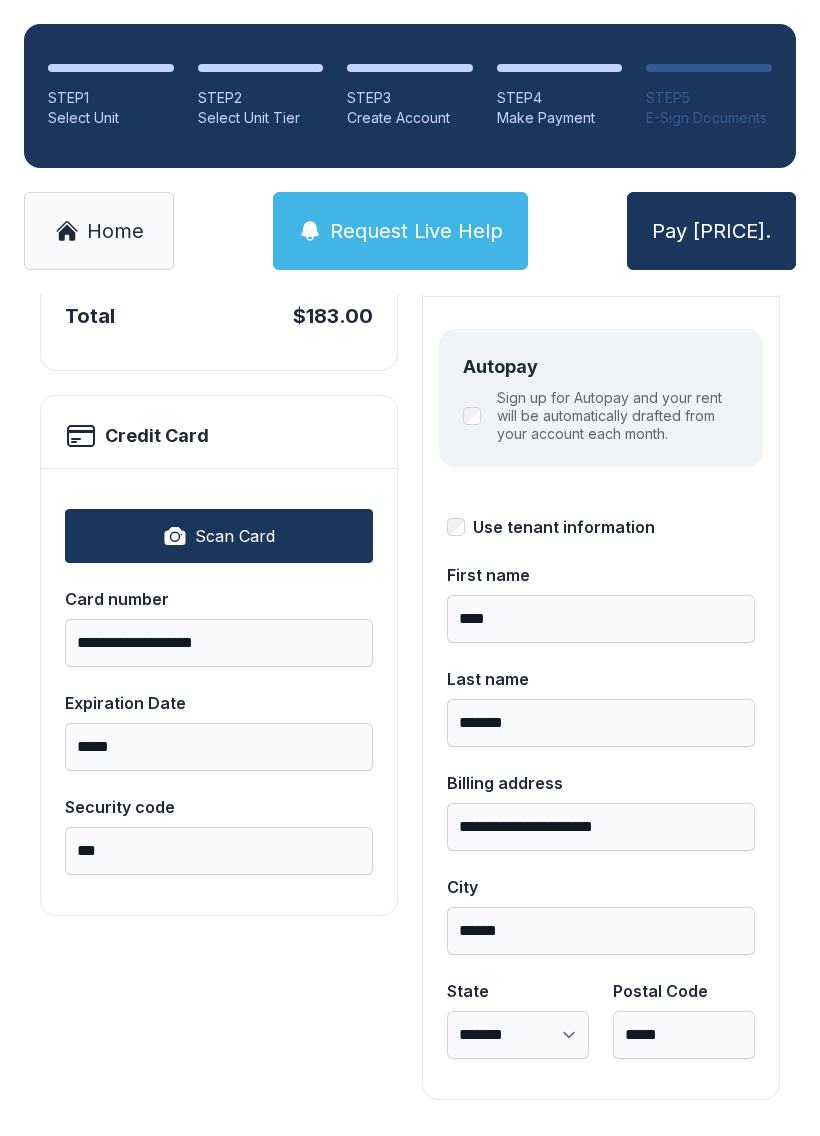 click on "Pay [PRICE]." at bounding box center [711, 231] 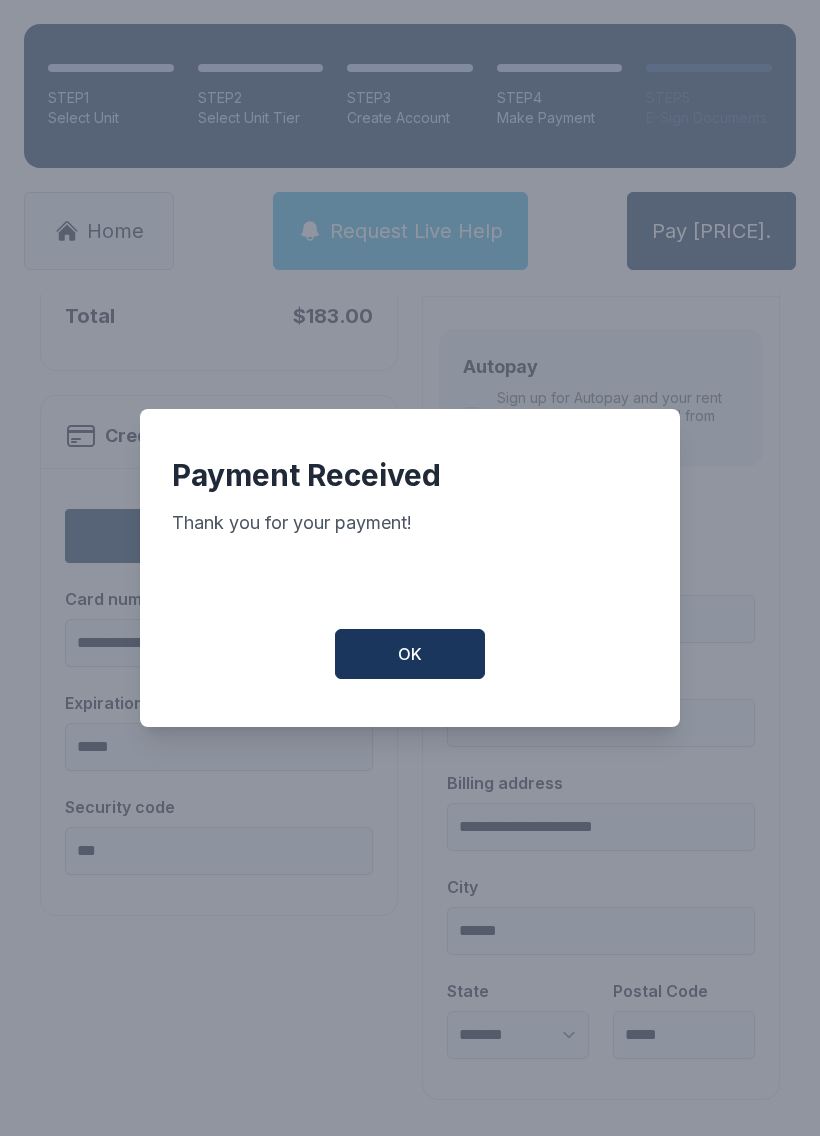 click on "OK" at bounding box center [410, 654] 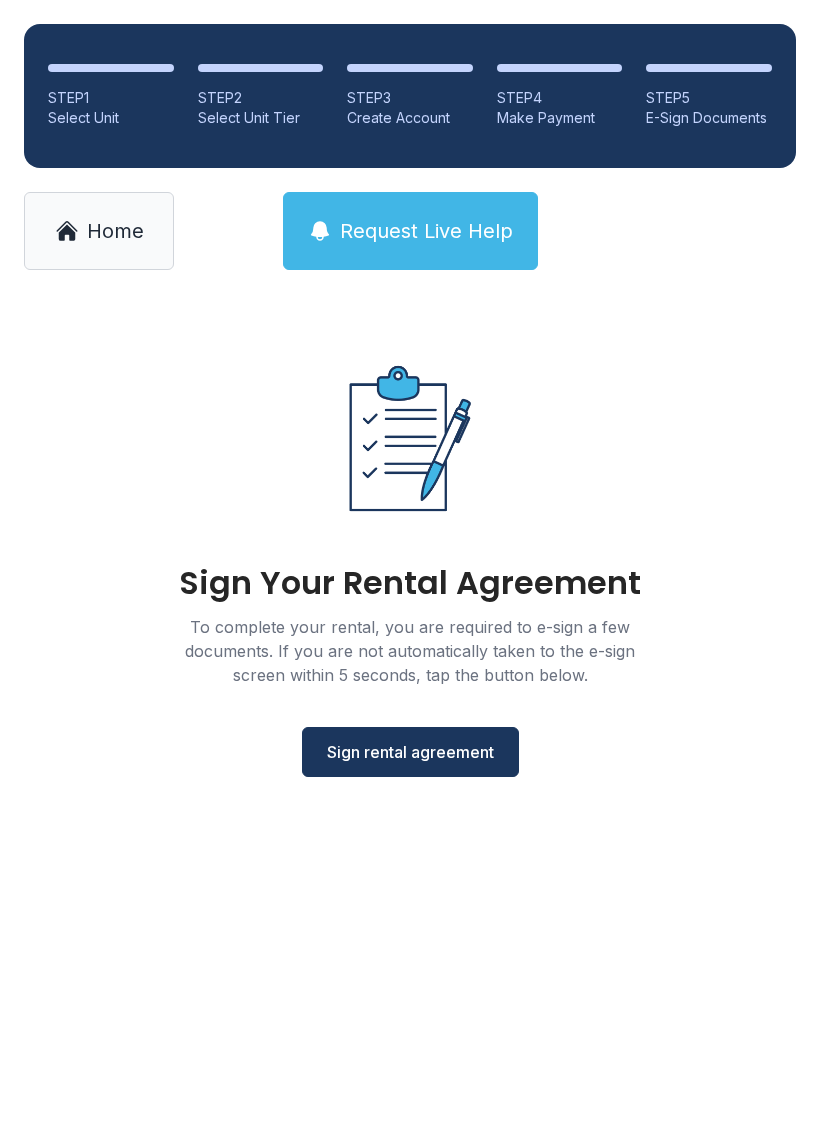 scroll, scrollTop: 0, scrollLeft: 0, axis: both 